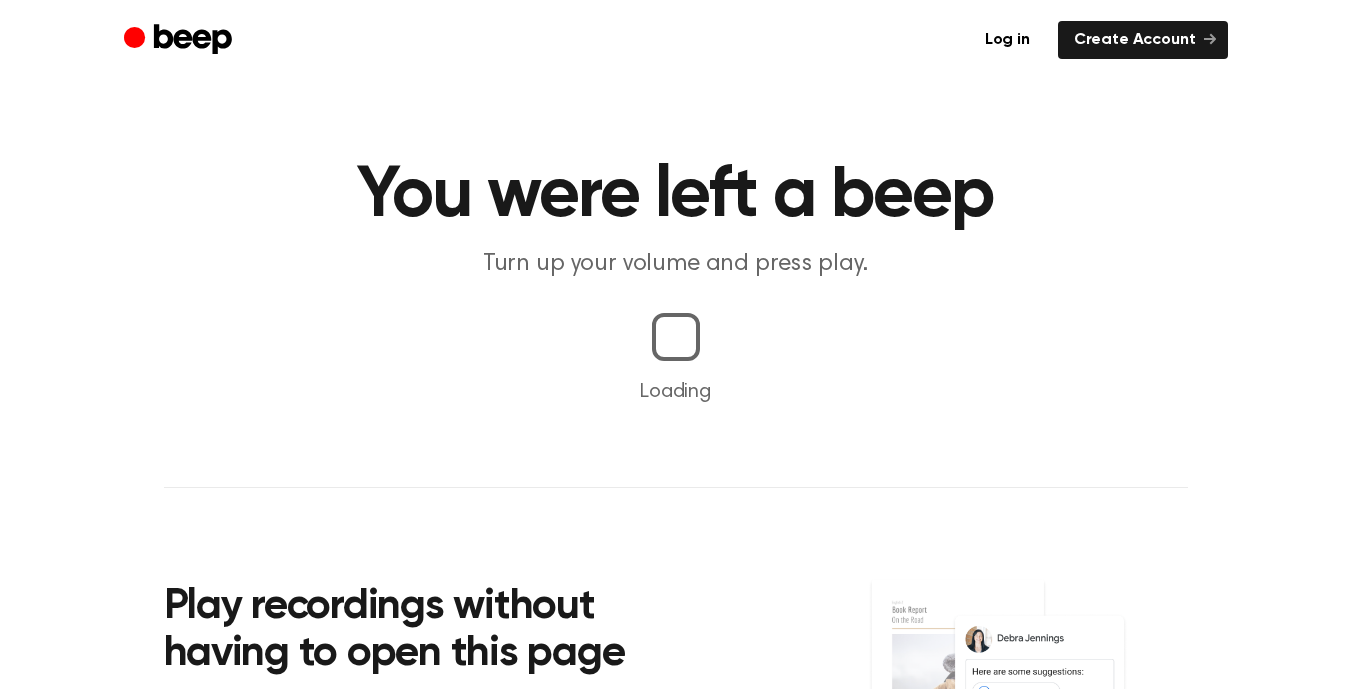 scroll, scrollTop: 0, scrollLeft: 0, axis: both 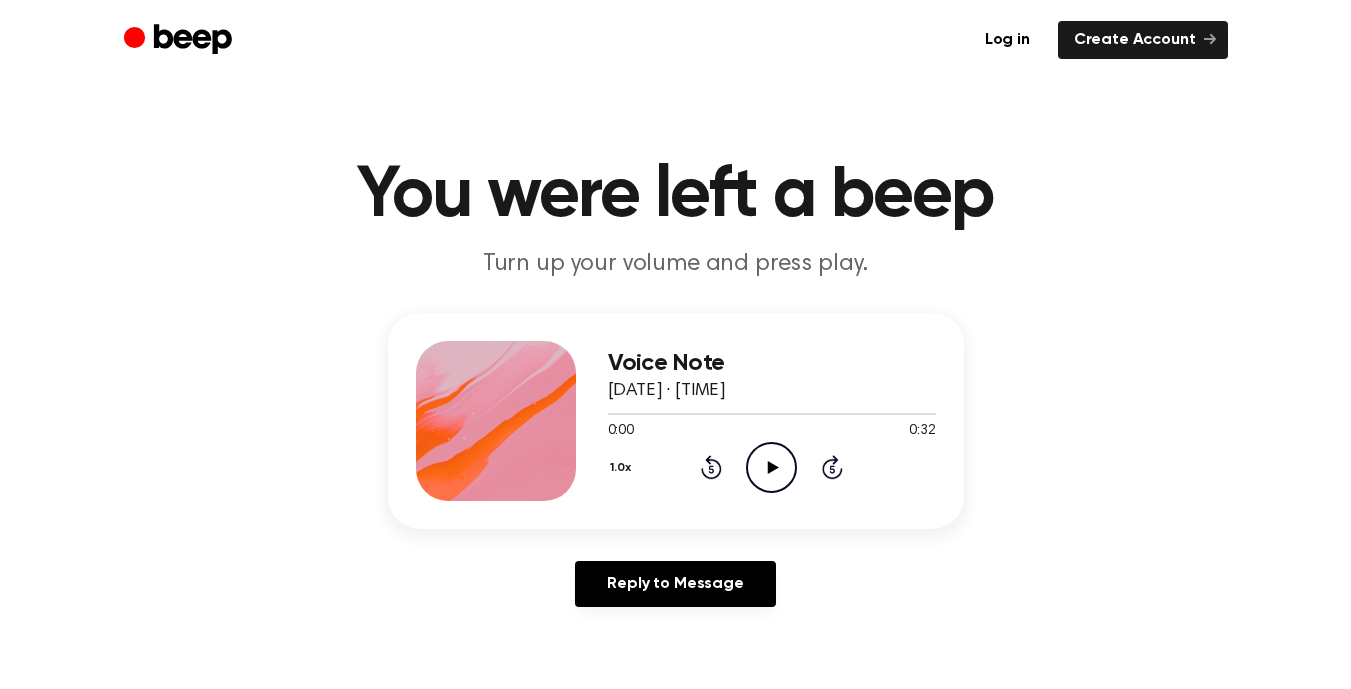 click 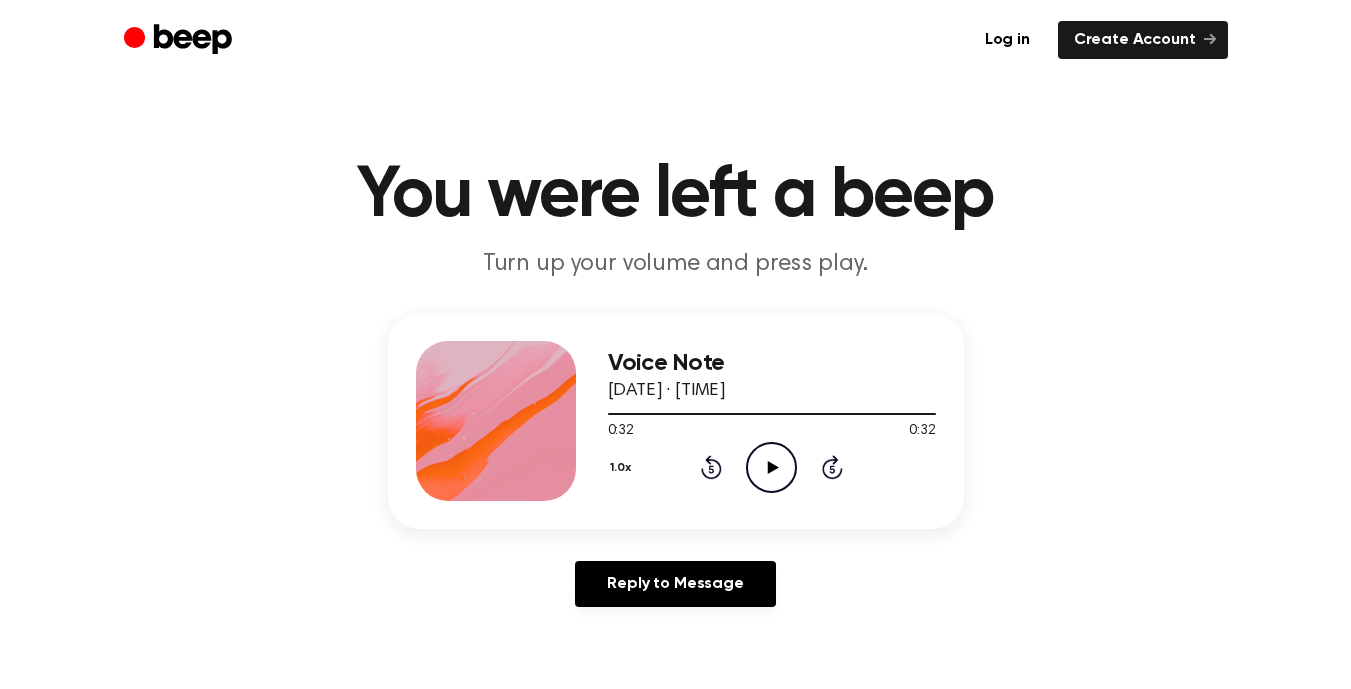 click on "Rewind 5 seconds" 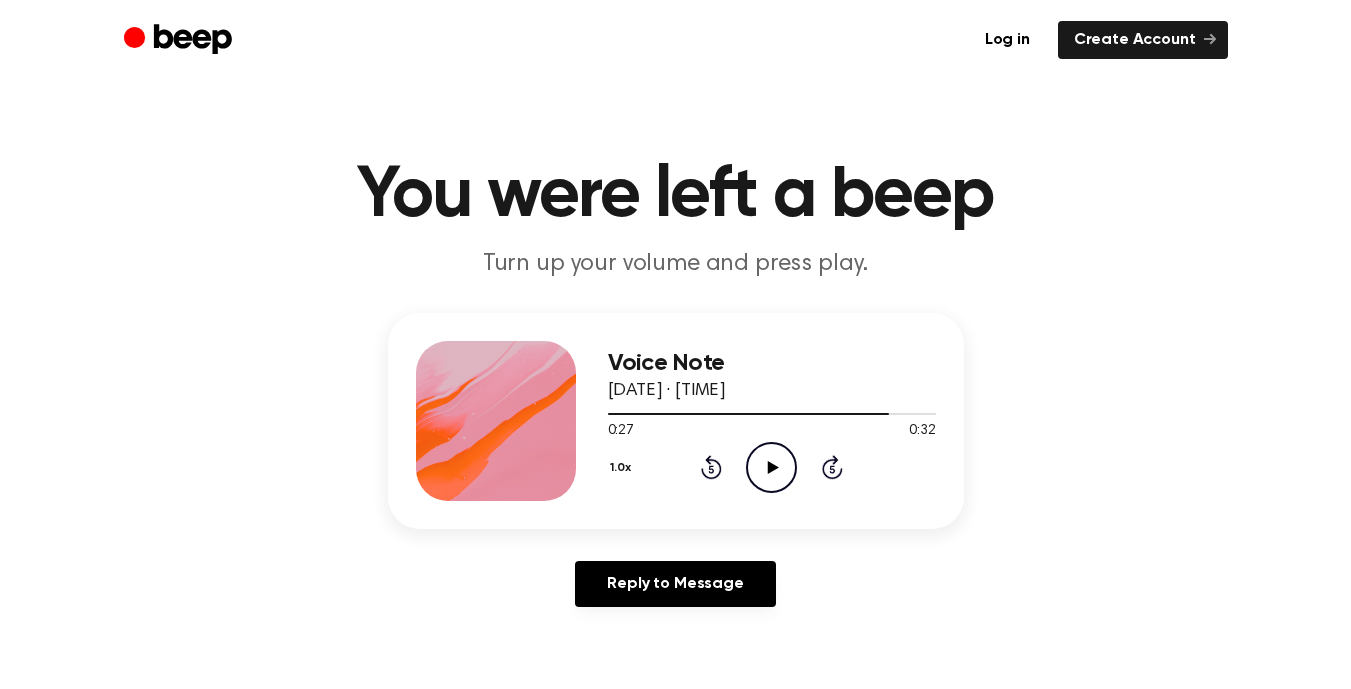 click on "Rewind 5 seconds" 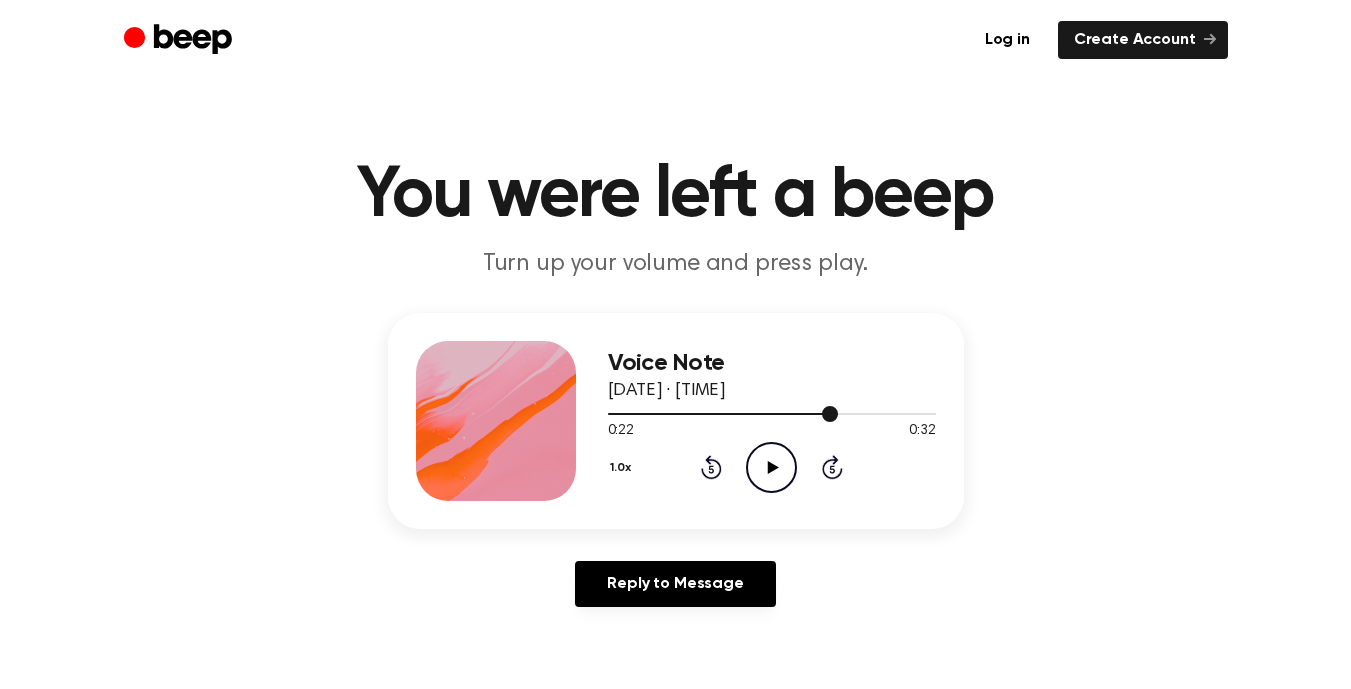 click at bounding box center [772, 413] 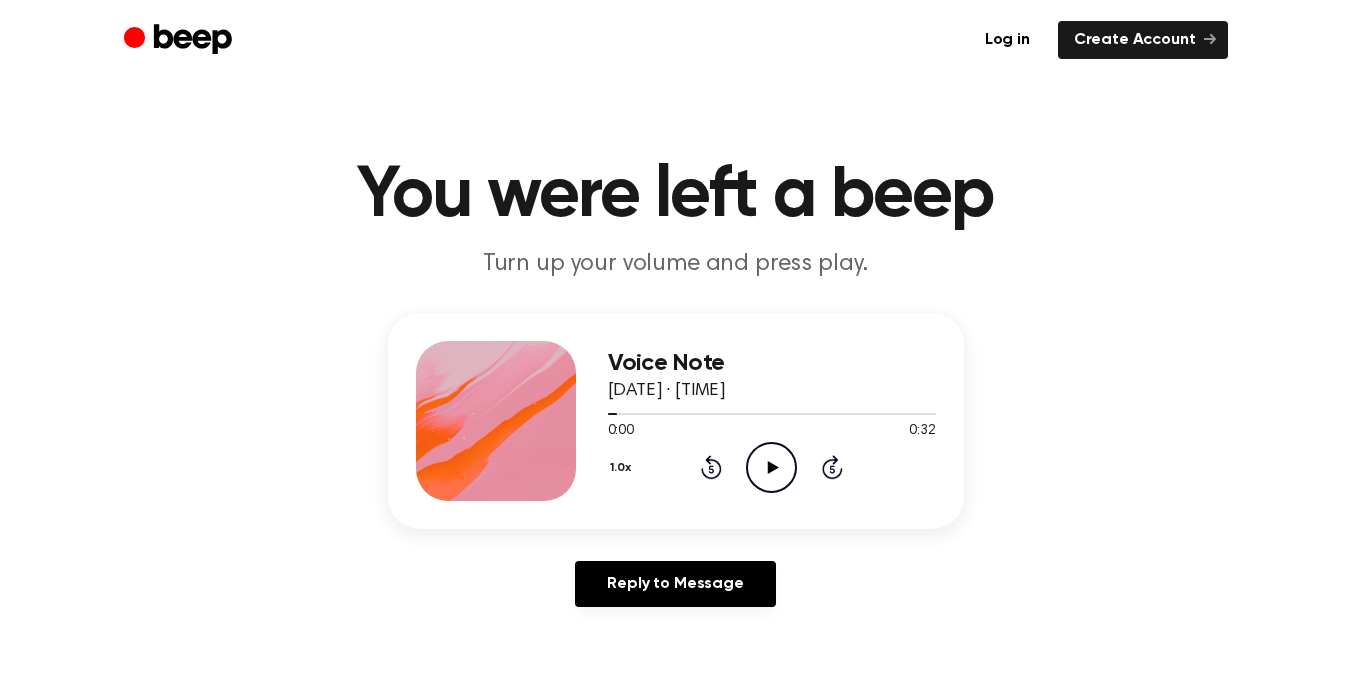 click on "Play Audio" 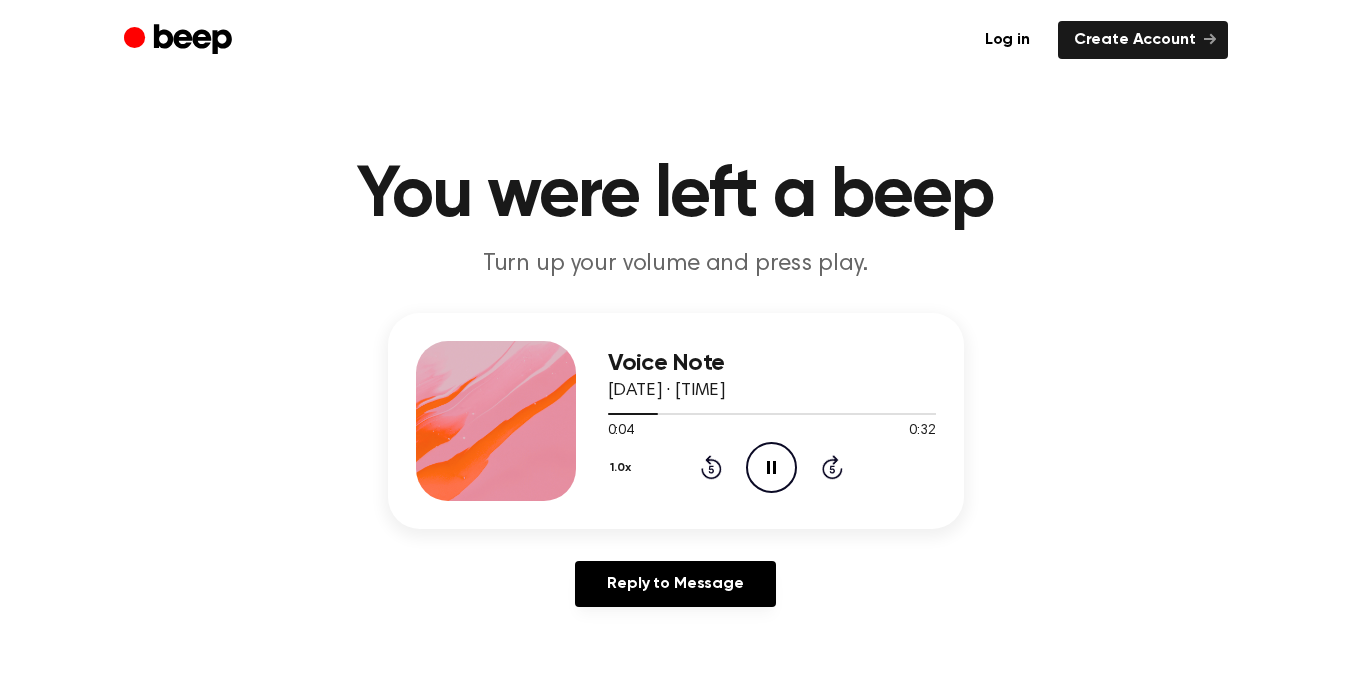 click 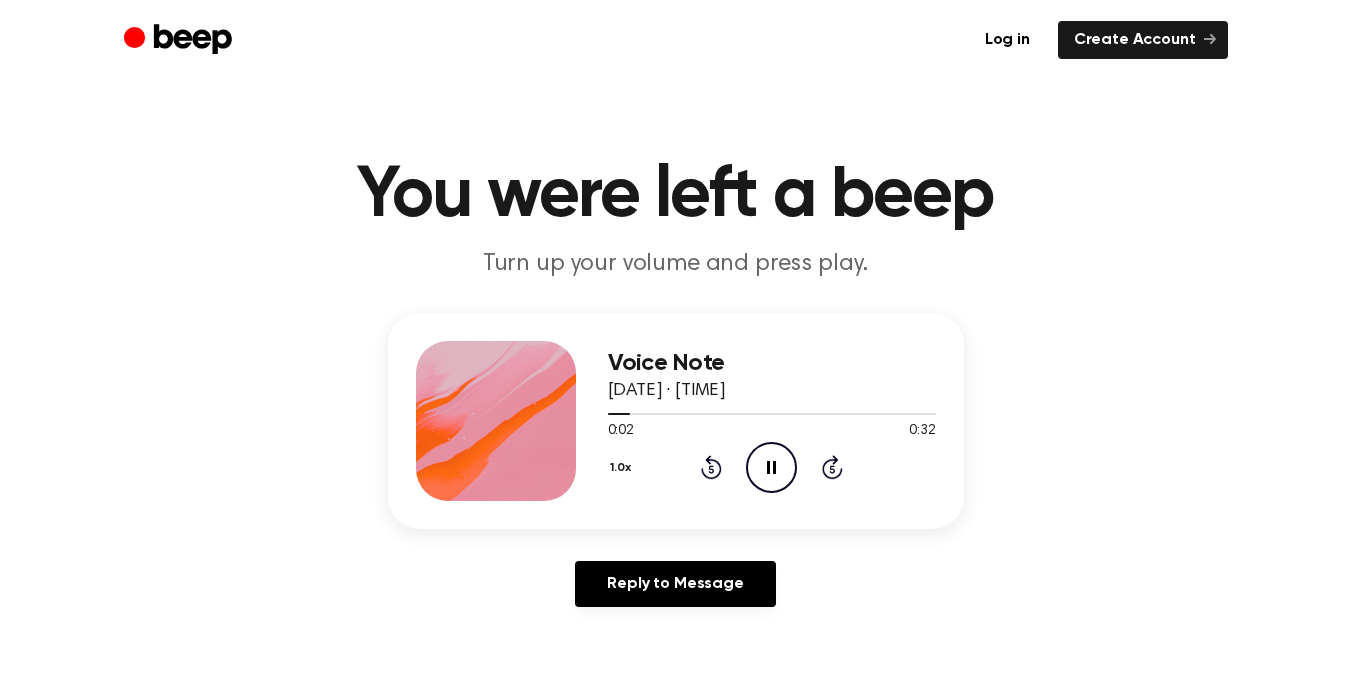 click 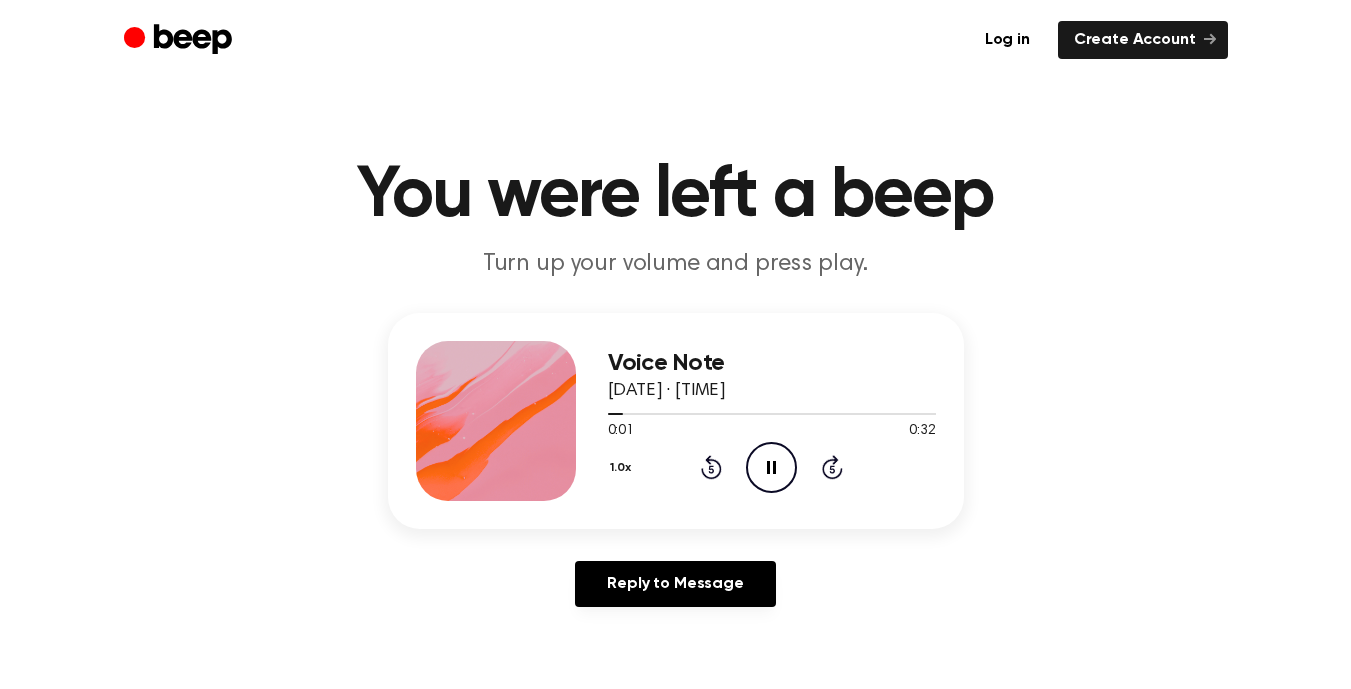 click 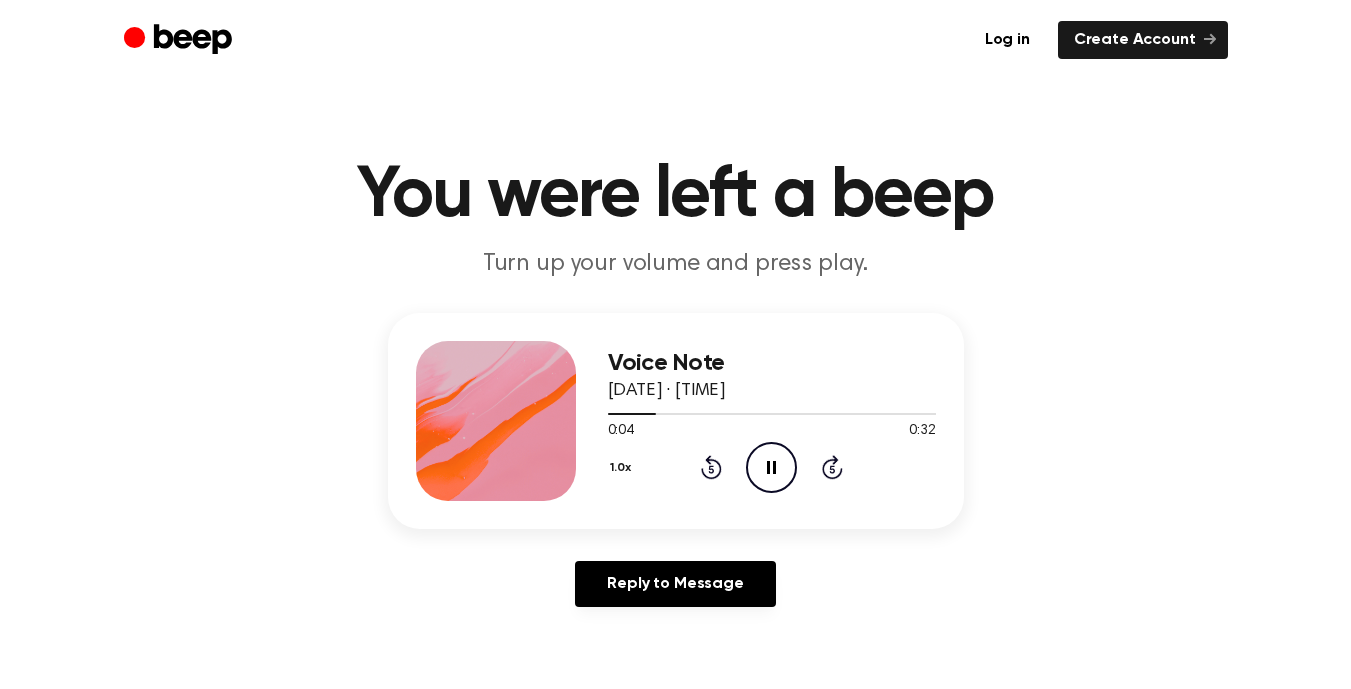 click on "Pause Audio" 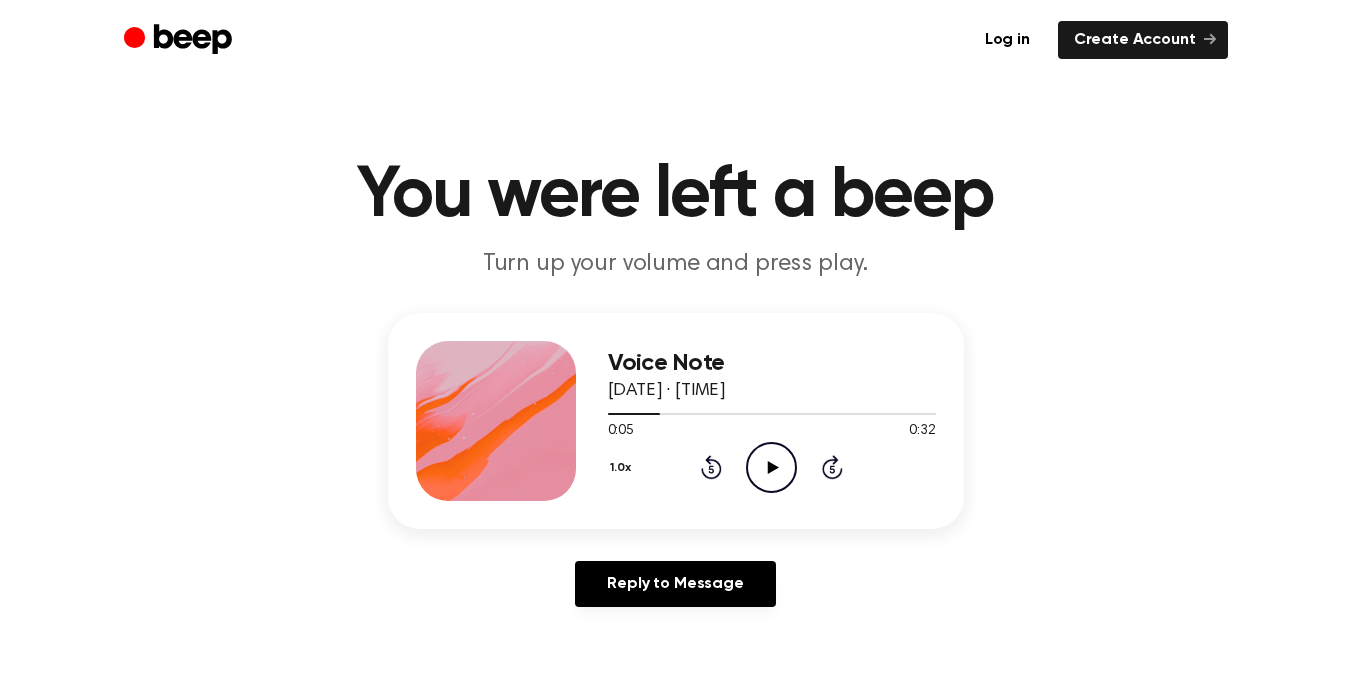 click on "Play Audio" 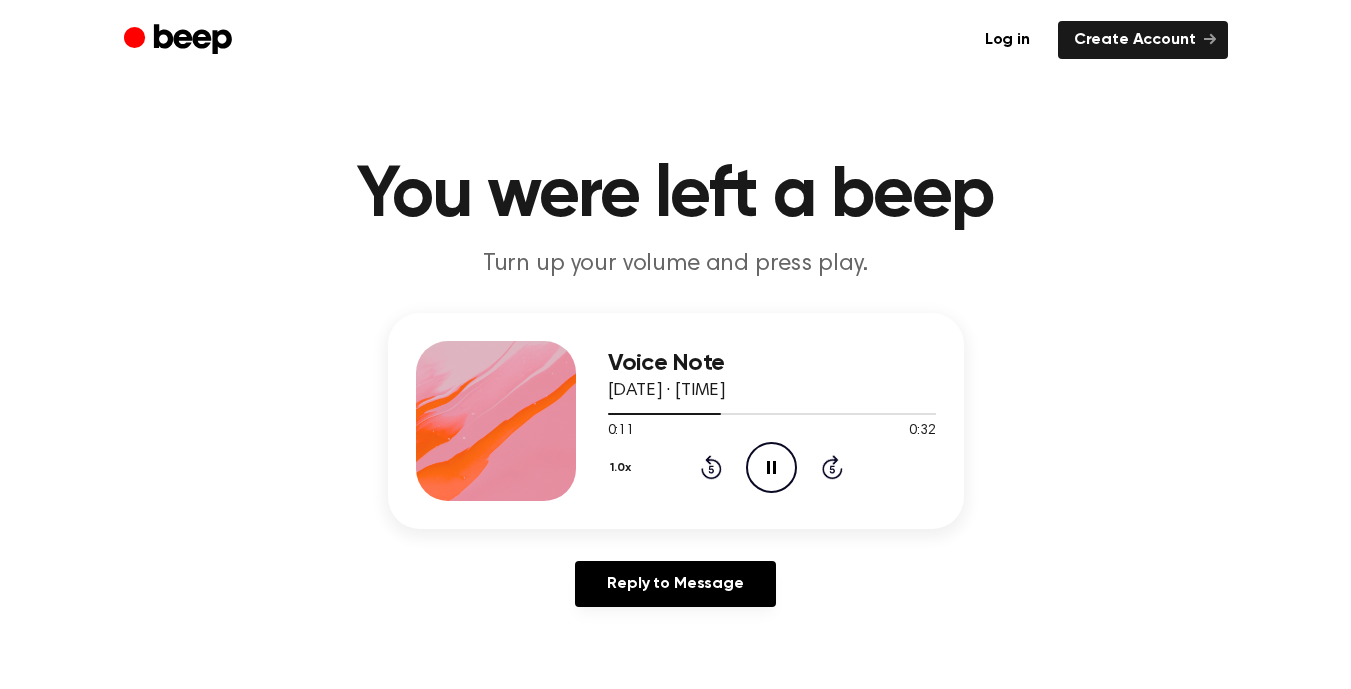 click 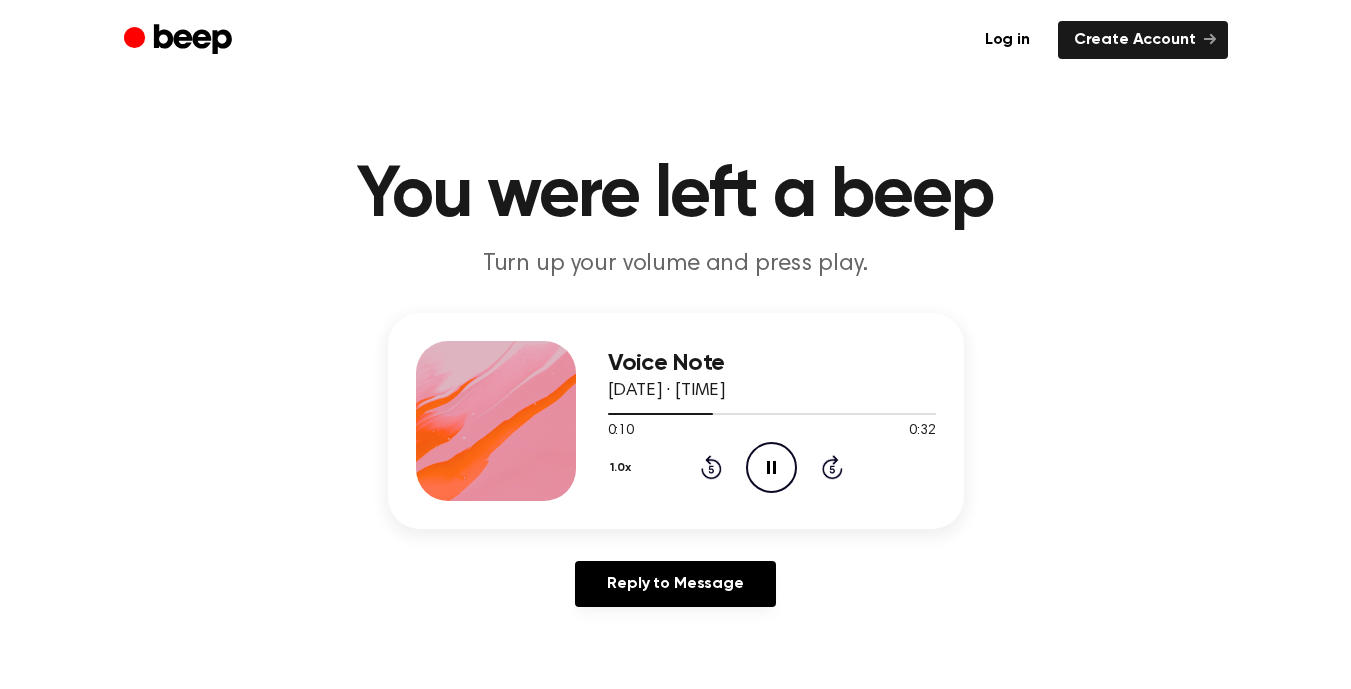 click 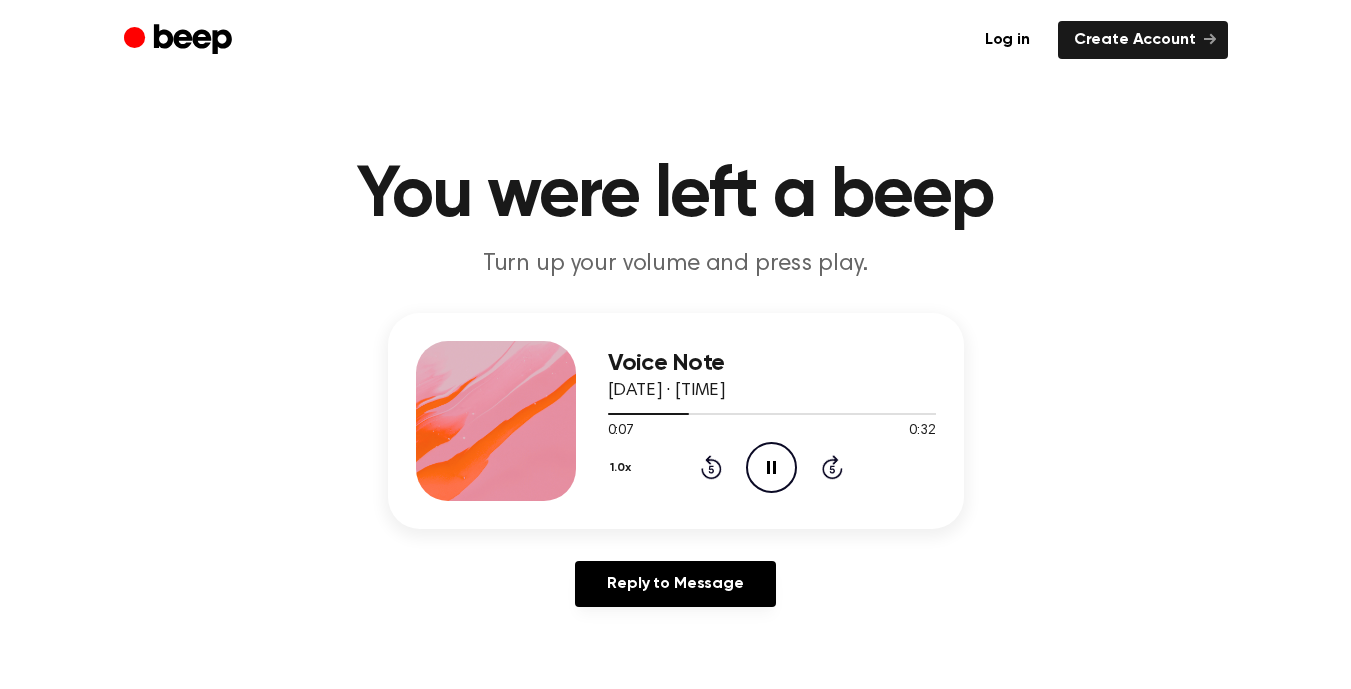 click on "Pause Audio" 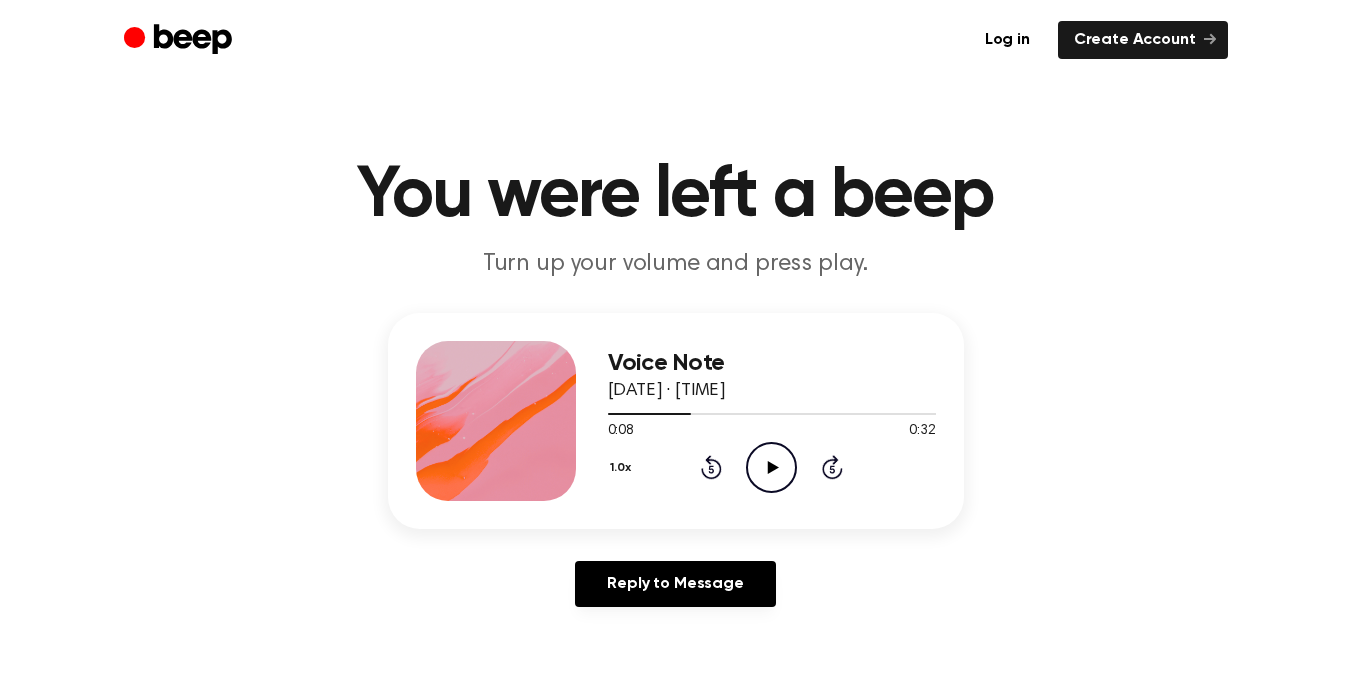 click on "Play Audio" 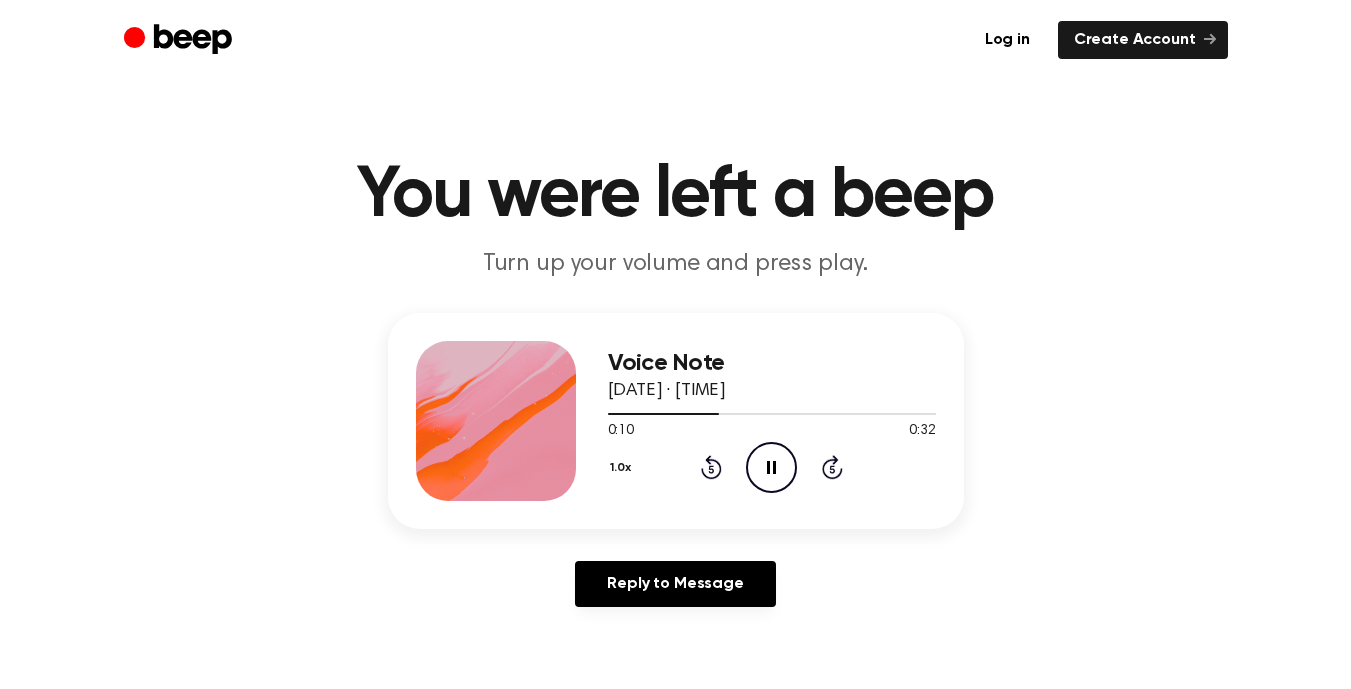 click on "Pause Audio" 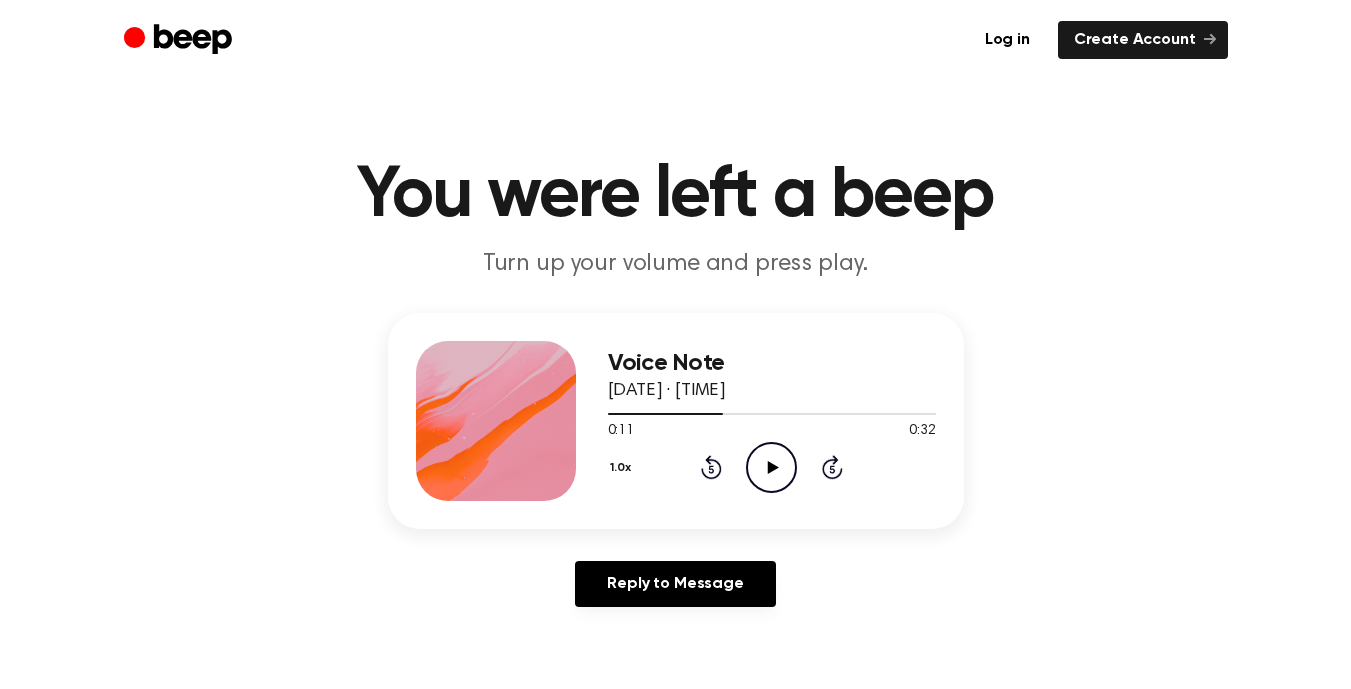 click on "Play Audio" 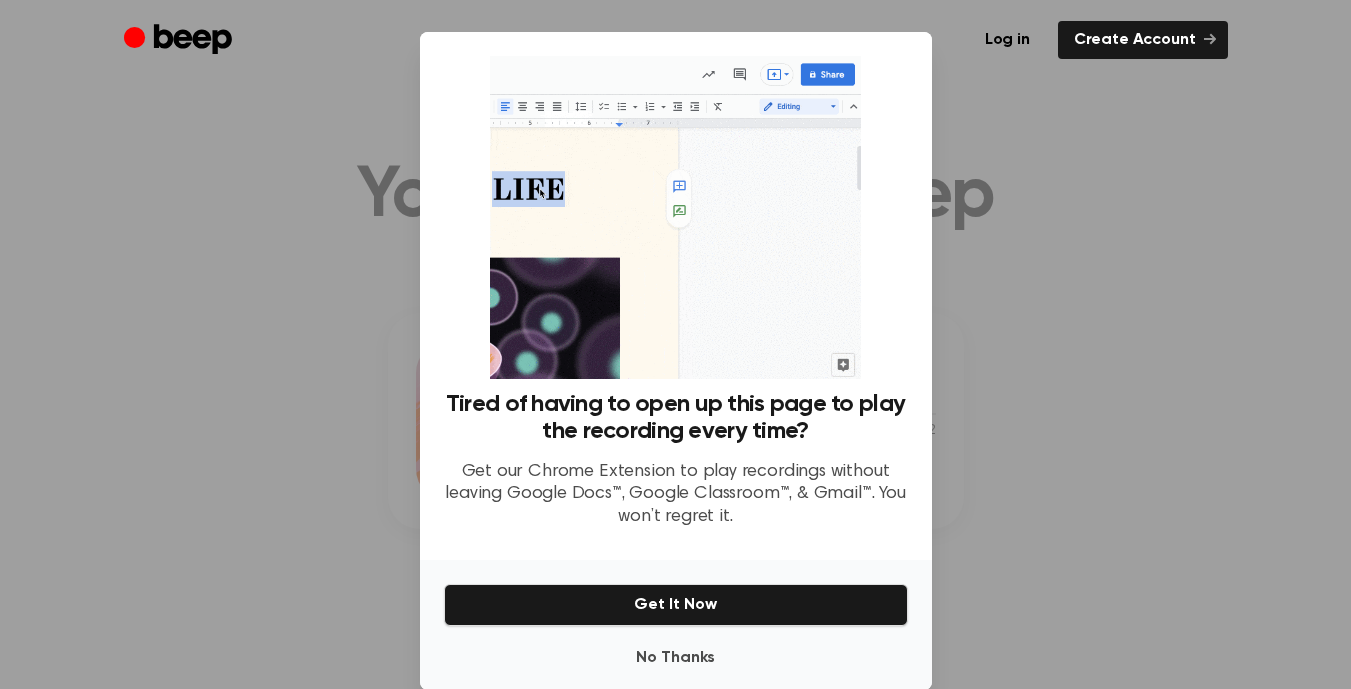 click at bounding box center [675, 344] 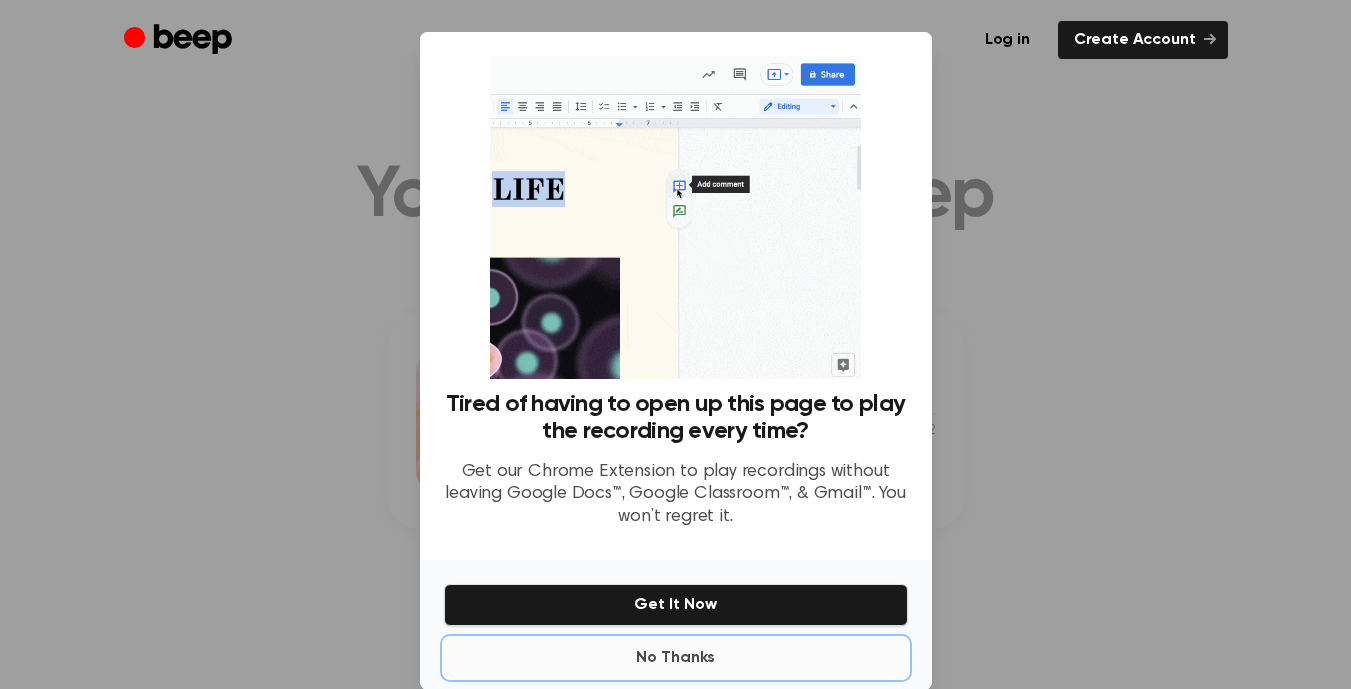 click on "No Thanks" at bounding box center [676, 658] 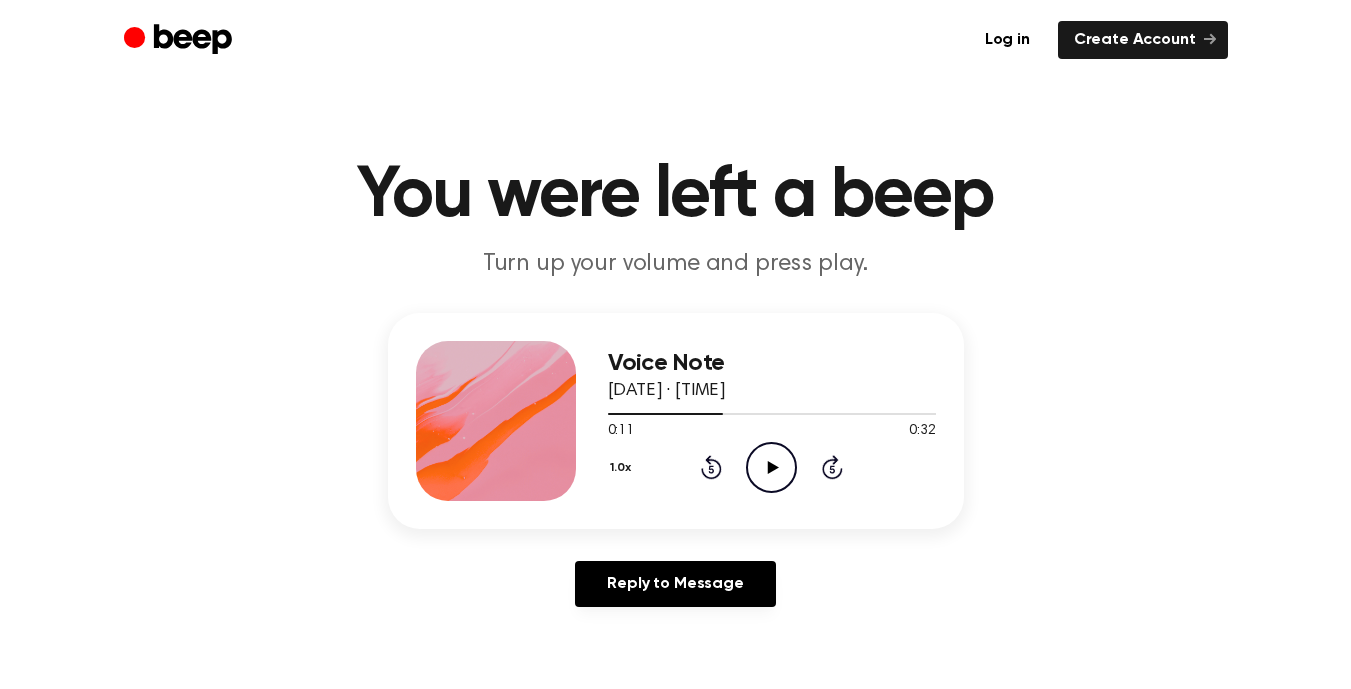 click 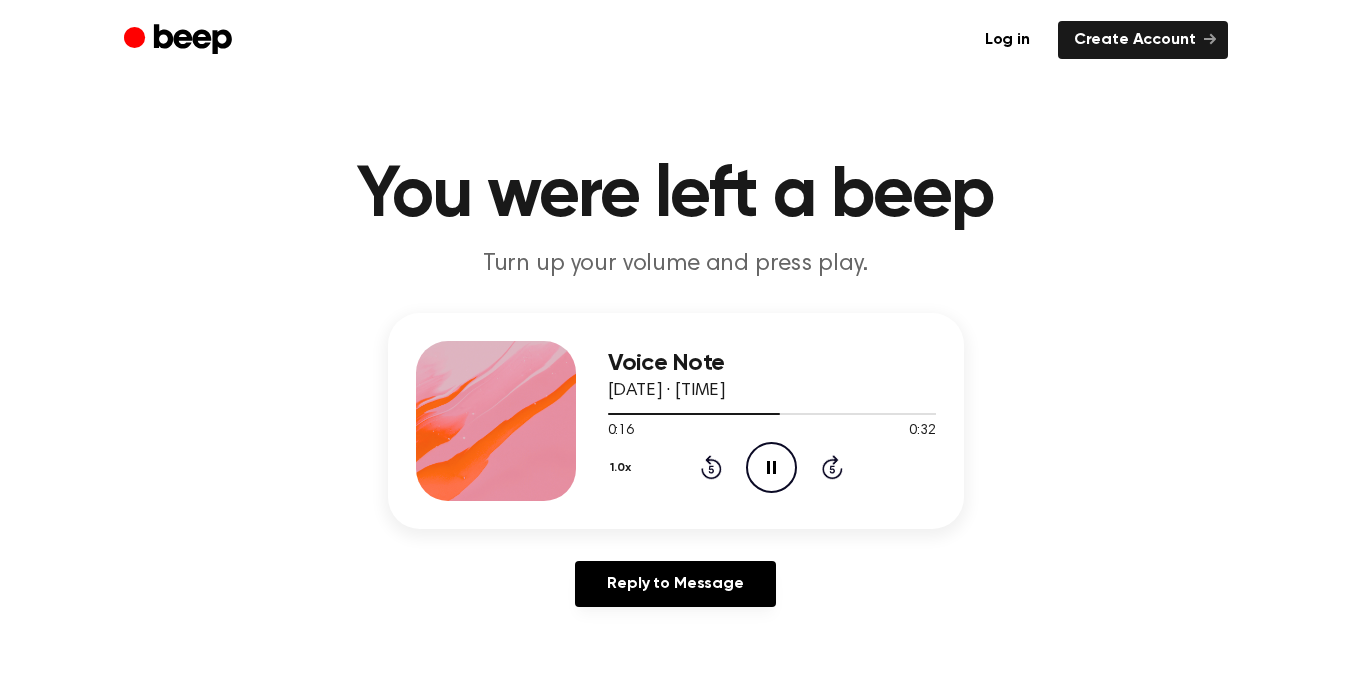 click on "Pause Audio" 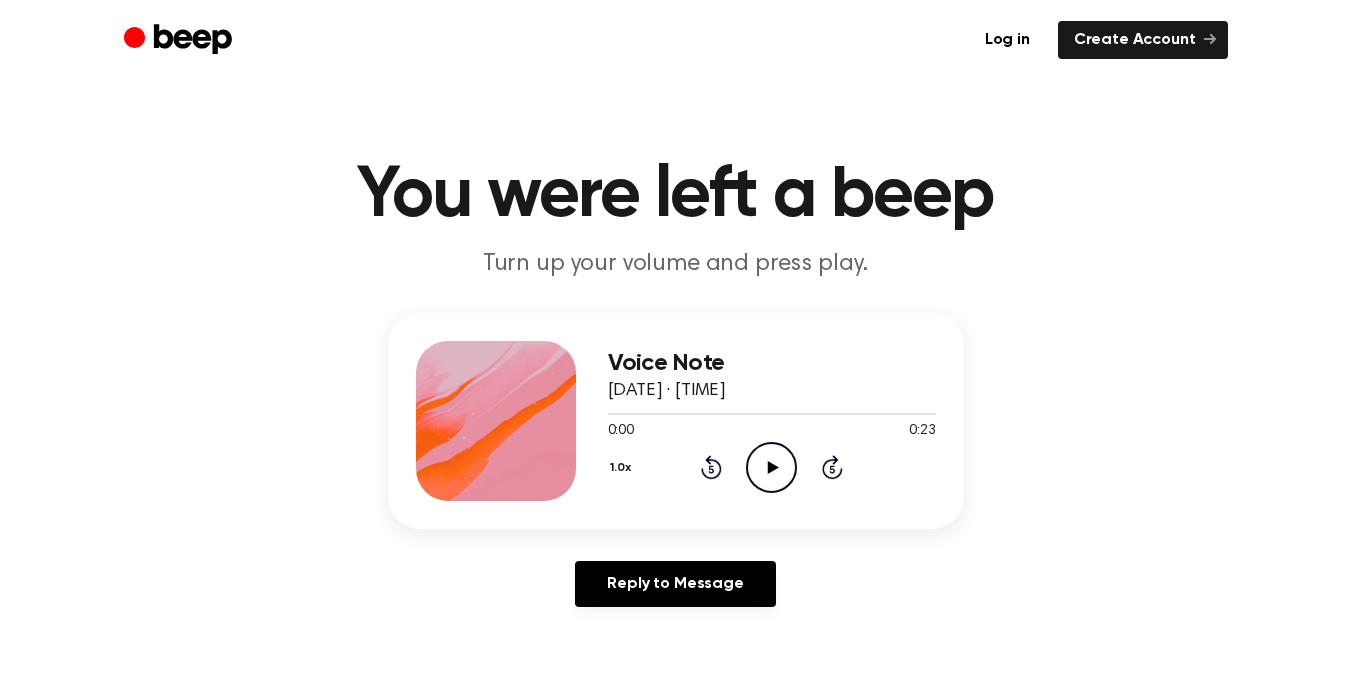 scroll, scrollTop: 0, scrollLeft: 0, axis: both 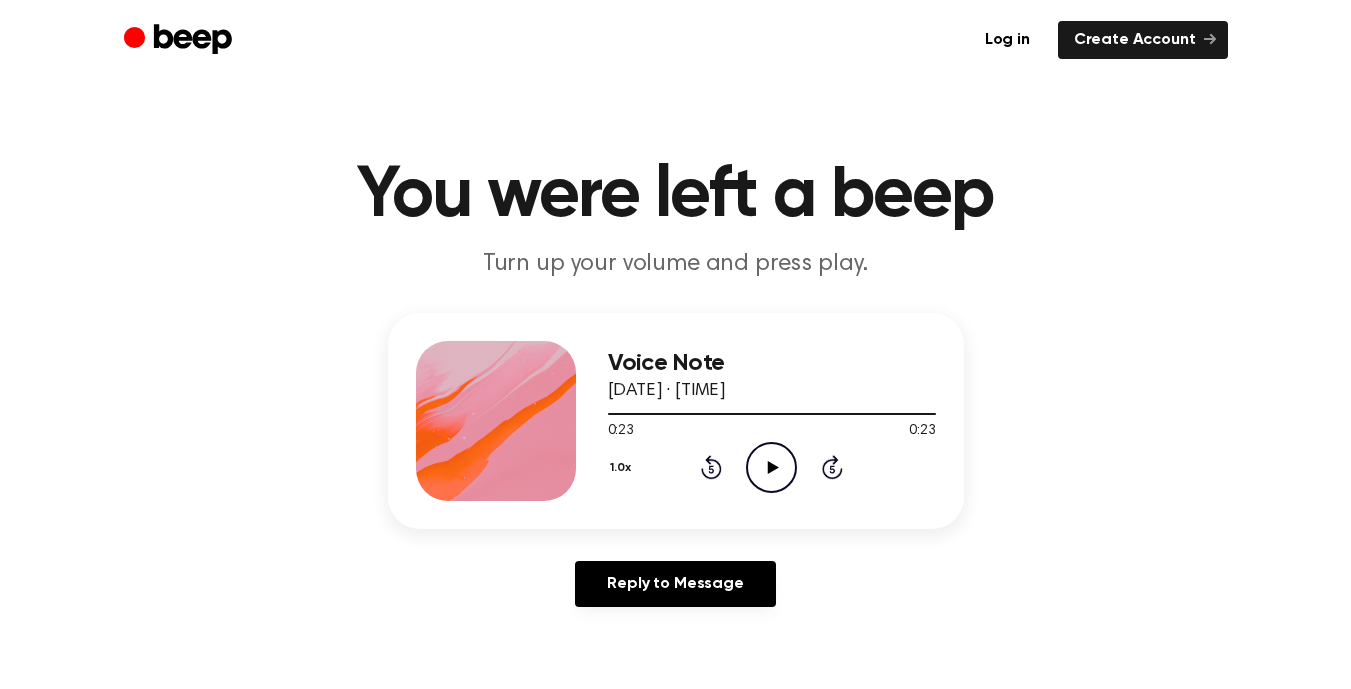 click on "Rewind 5 seconds" 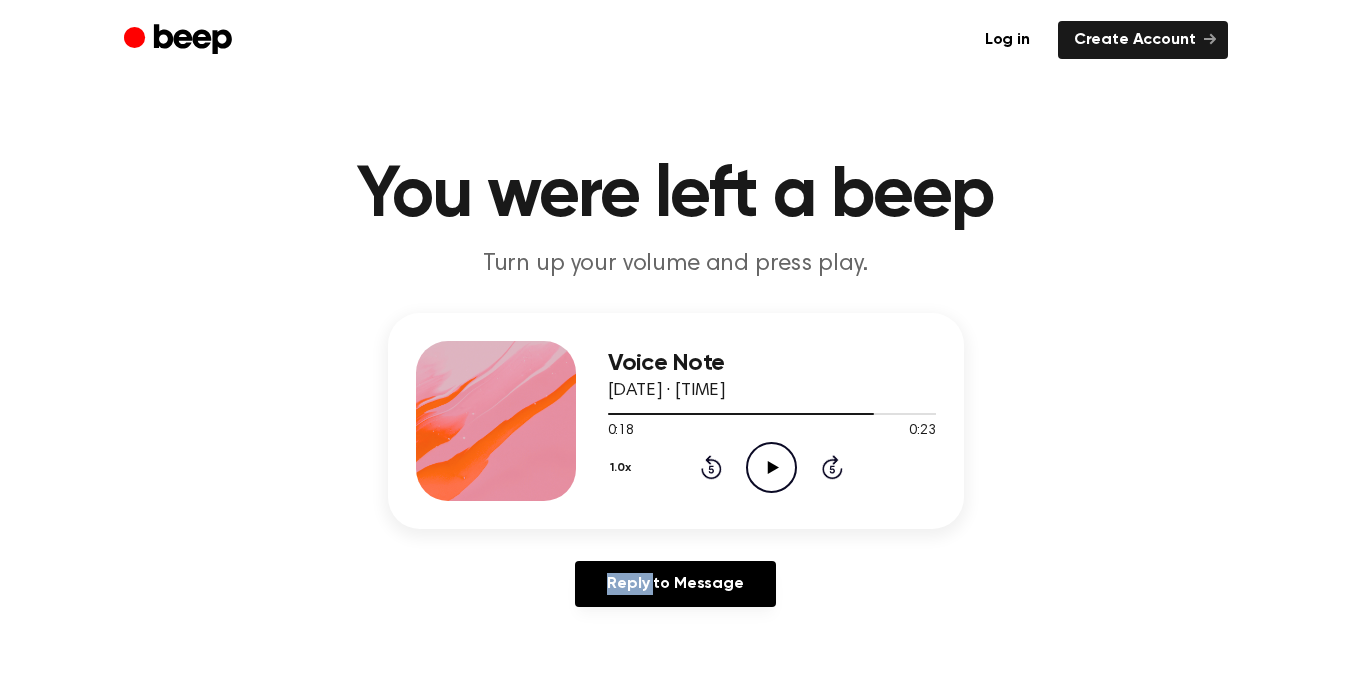 click on "Rewind 5 seconds" 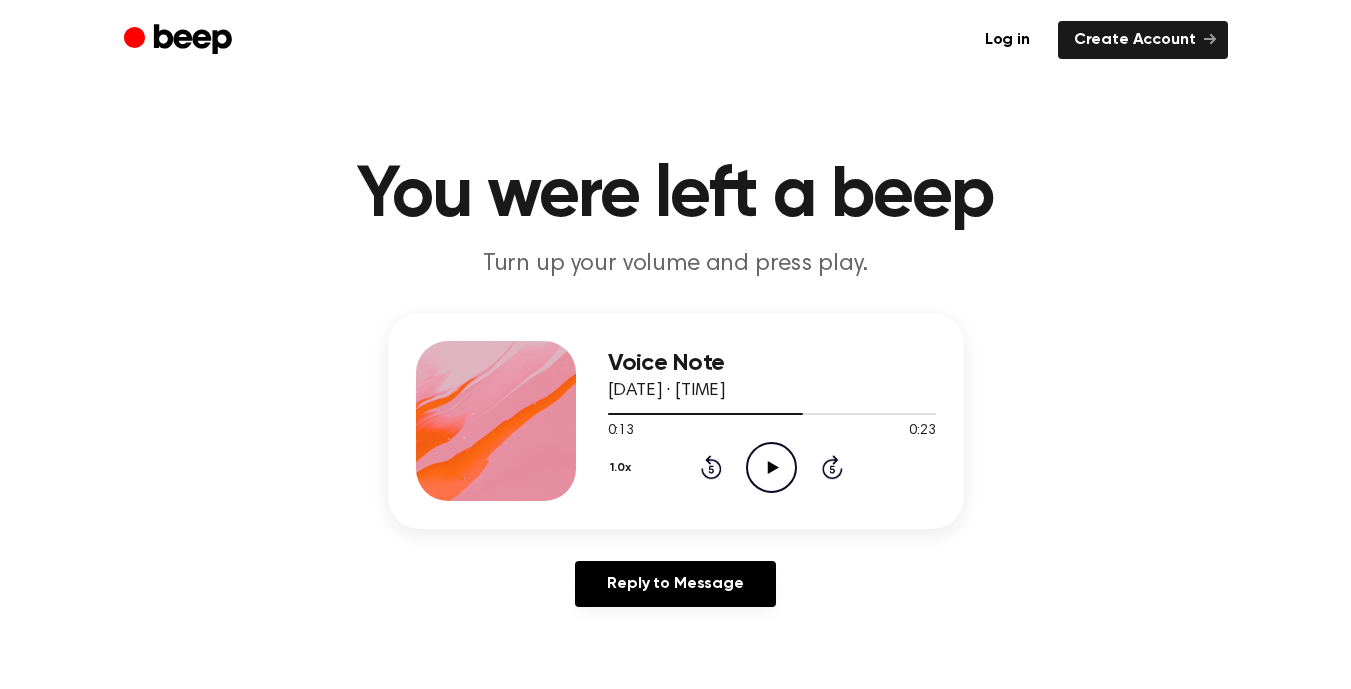 click on "Play Audio" 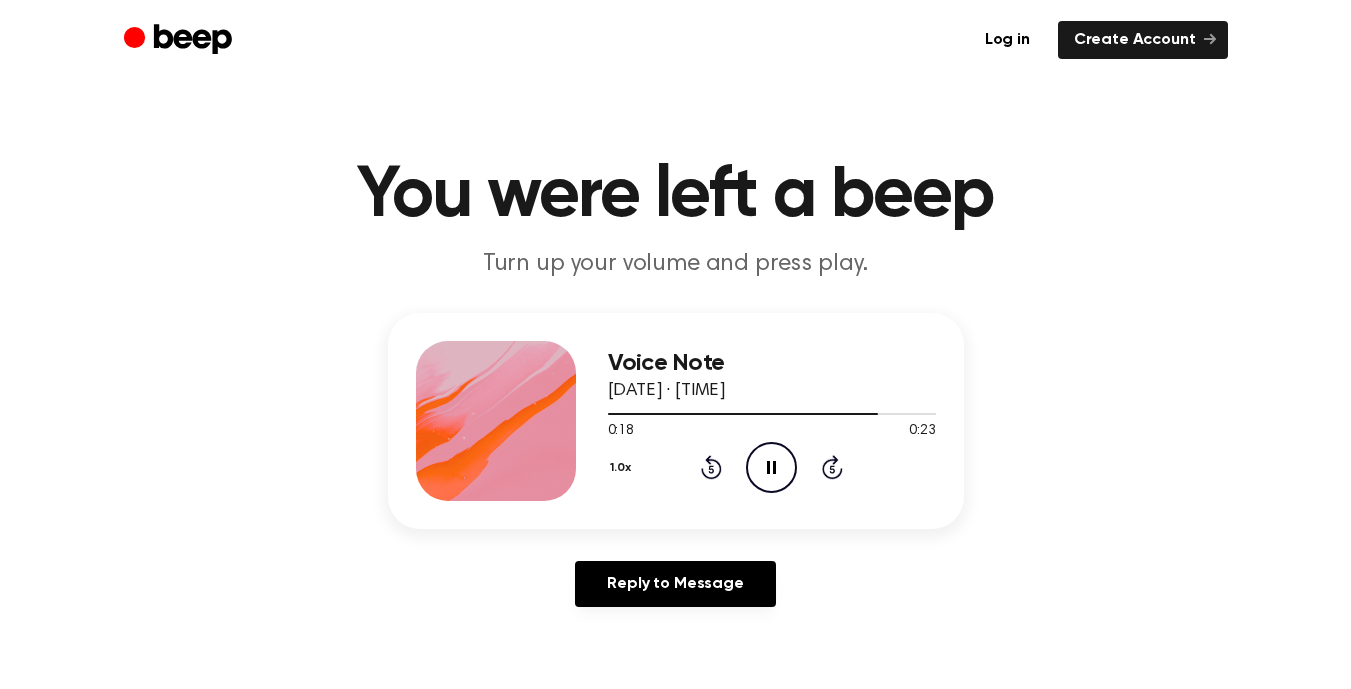 click 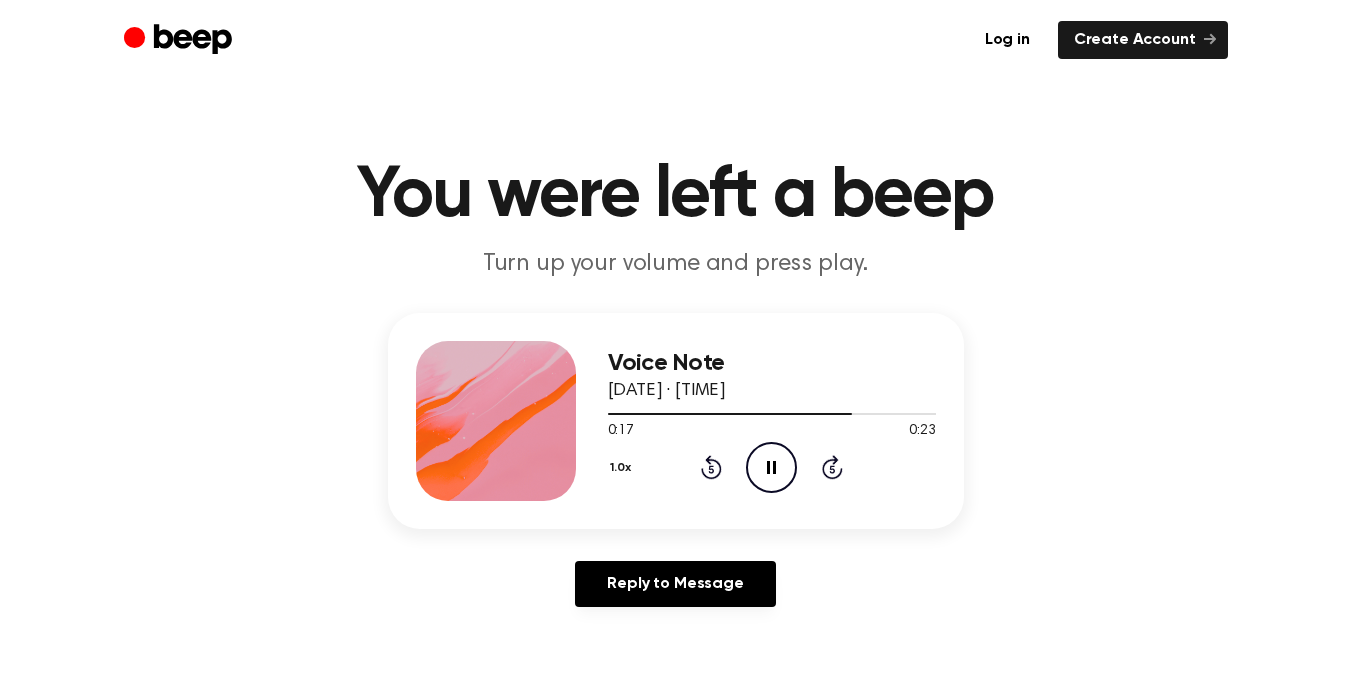 click 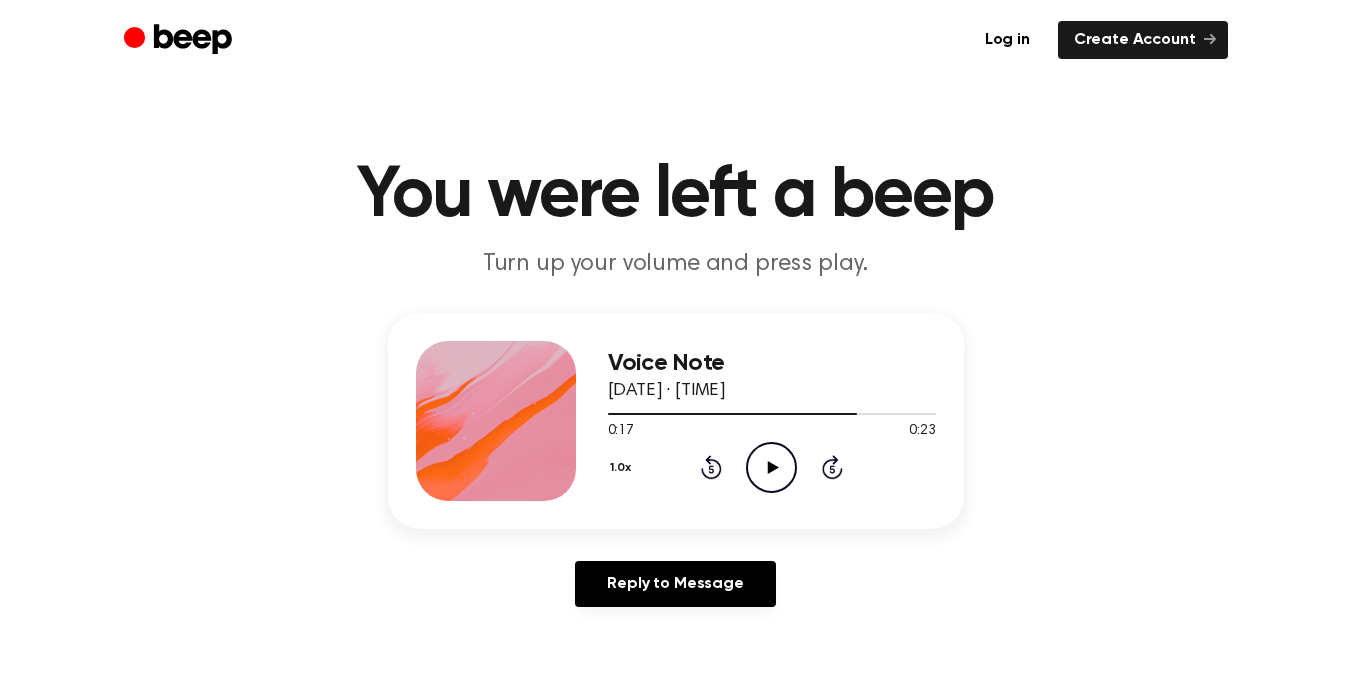 click on "Play Audio" 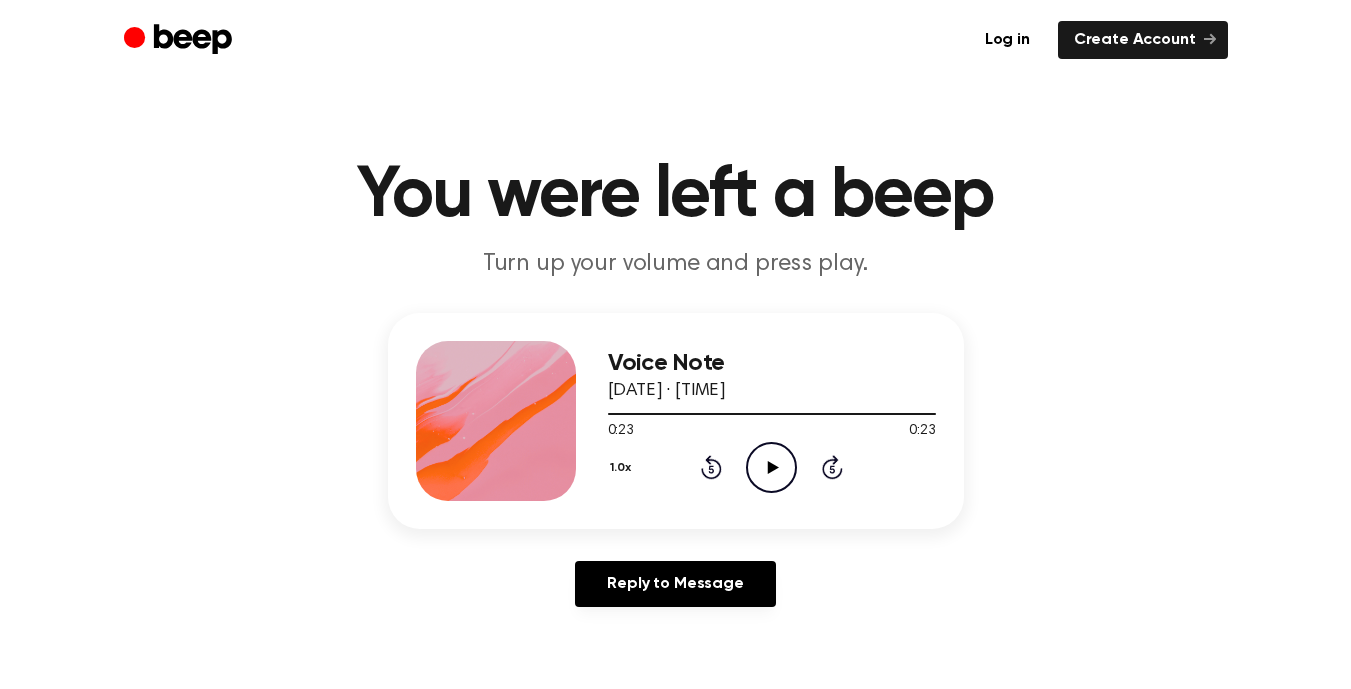 click on "1.0x Rewind 5 seconds Play Audio Skip 5 seconds" at bounding box center [772, 467] 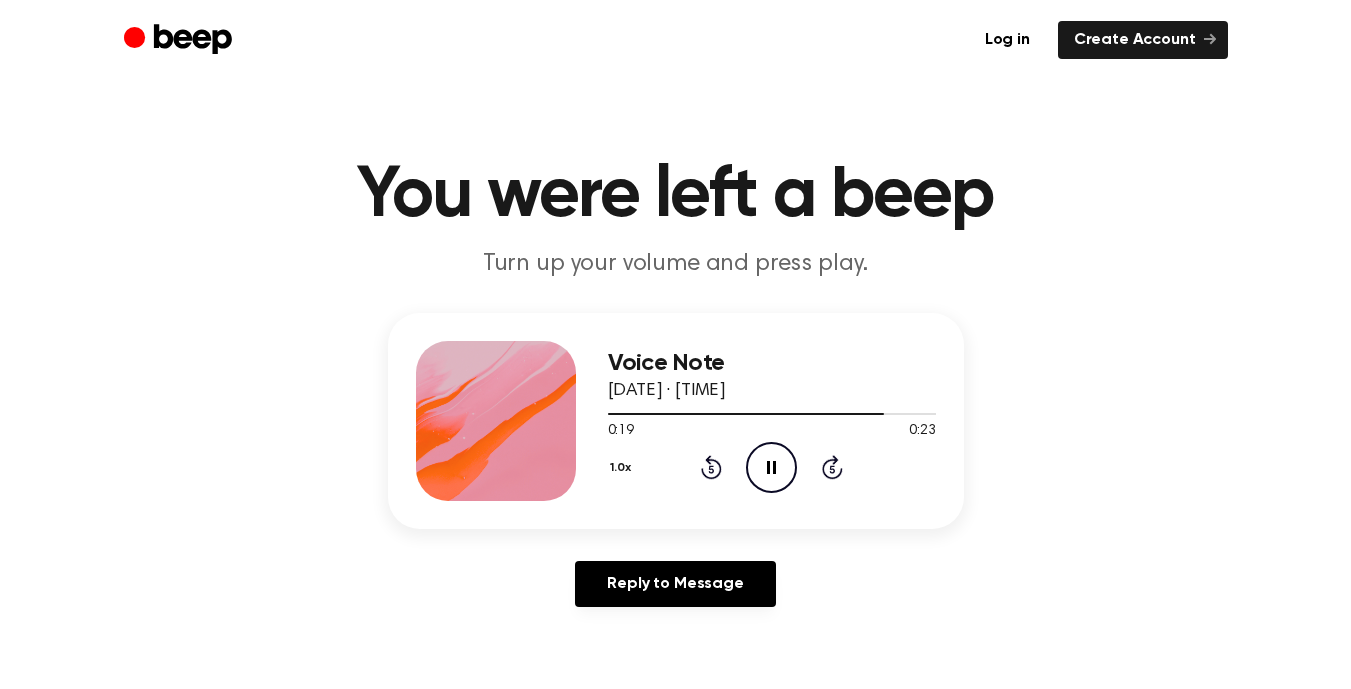 click 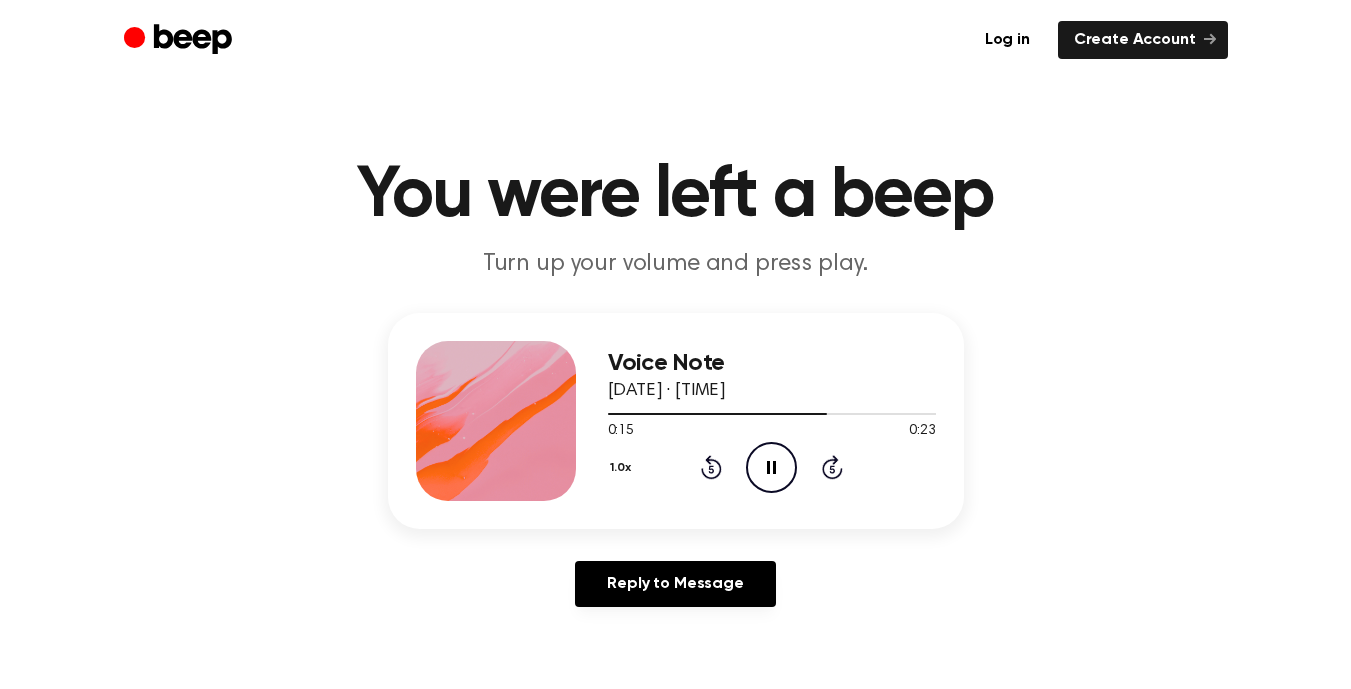 click 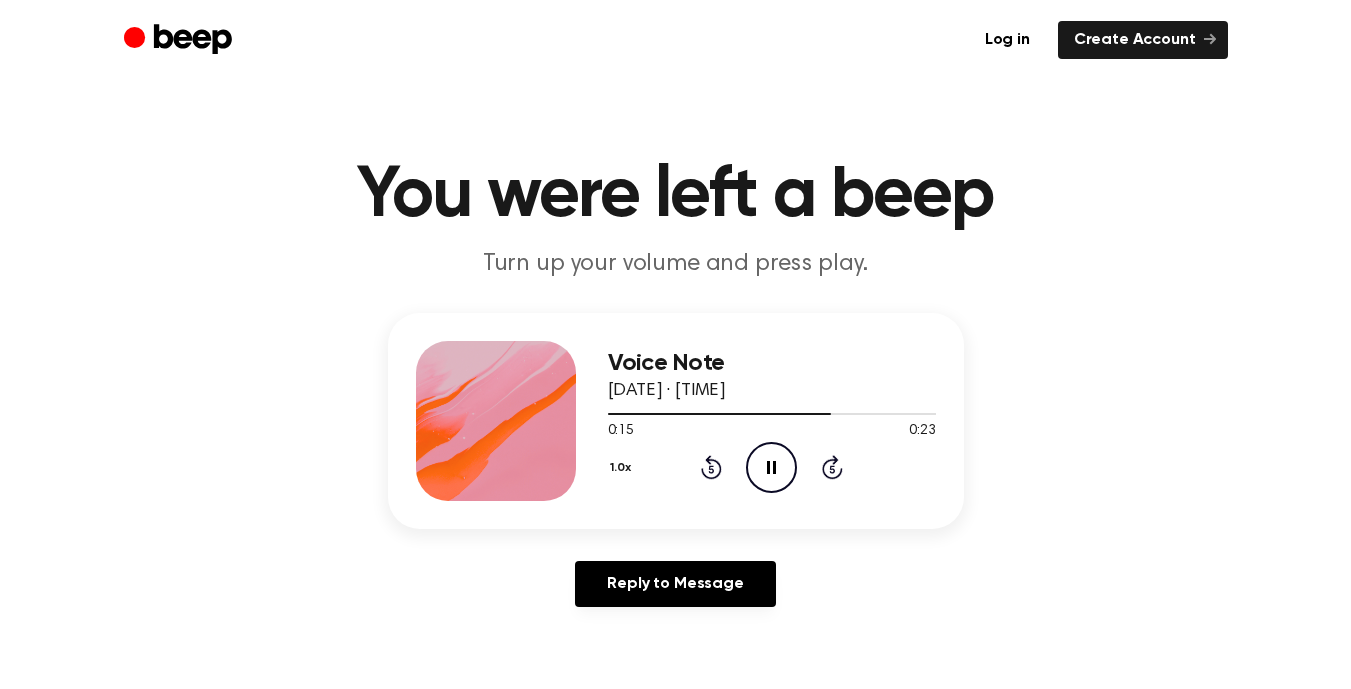 click 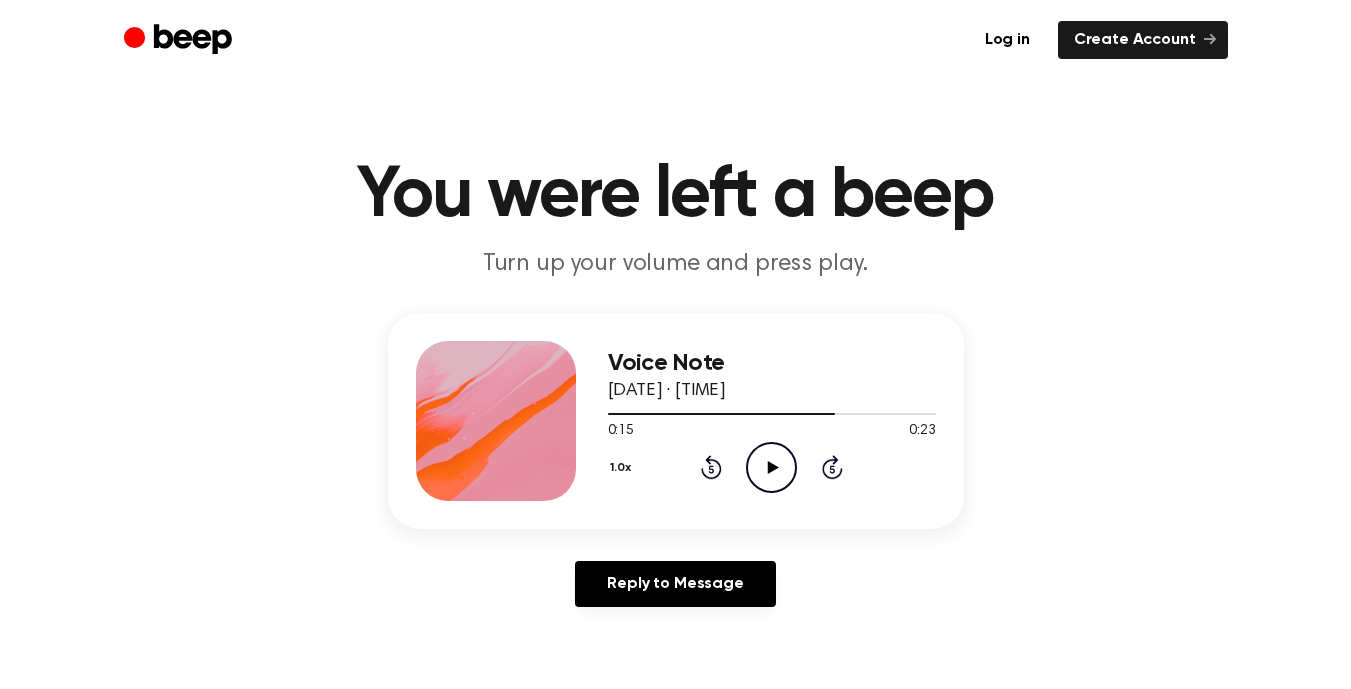 click on "Rewind 5 seconds" 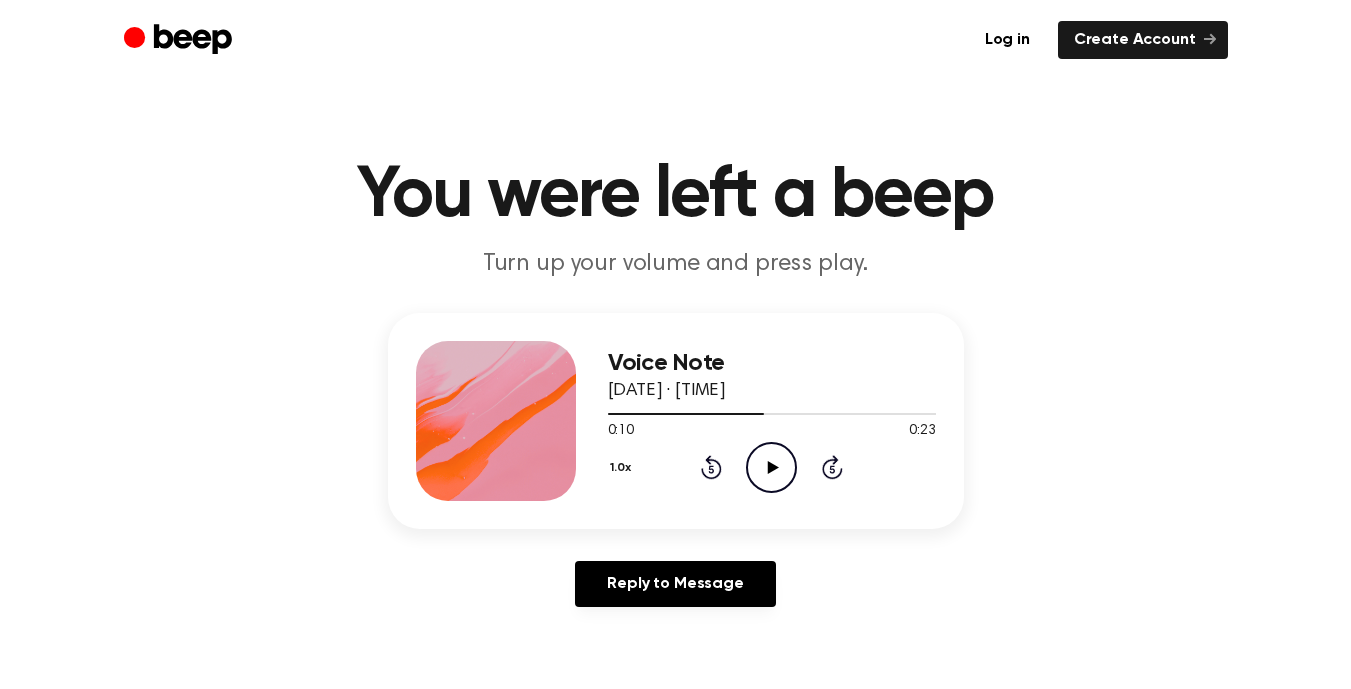 click on "Play Audio" 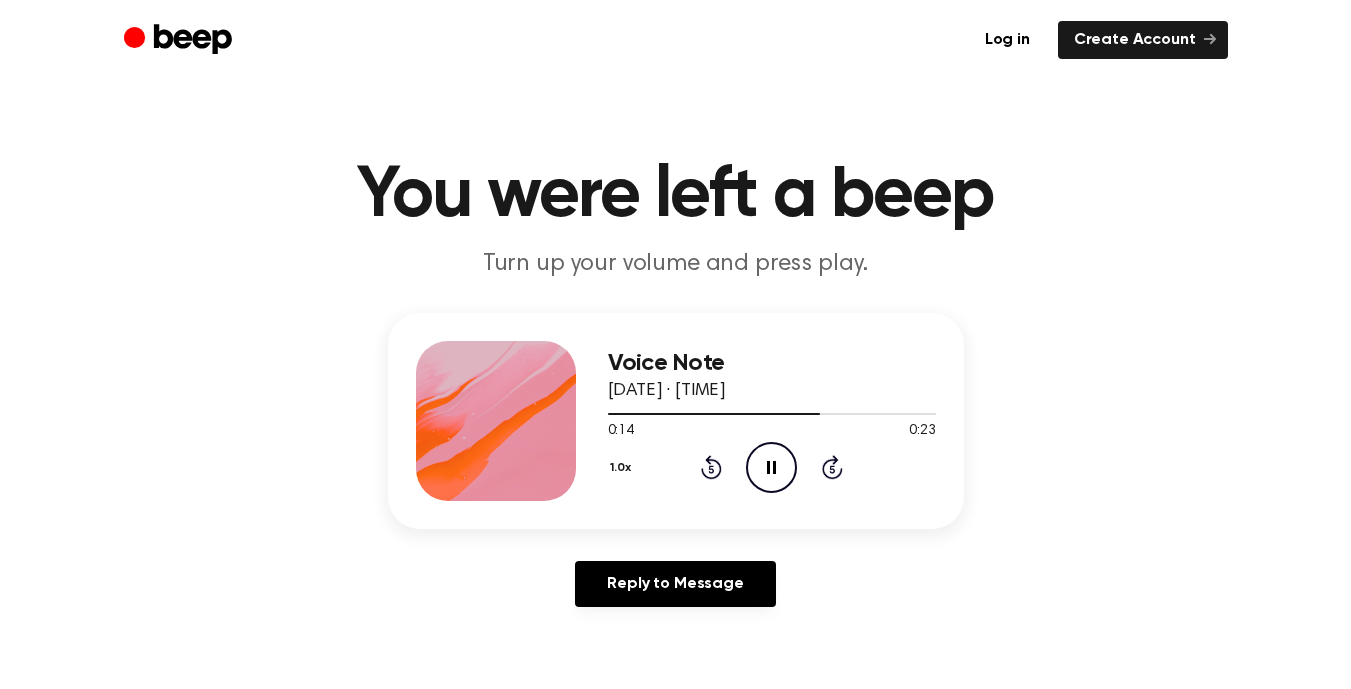 click on "Pause Audio" 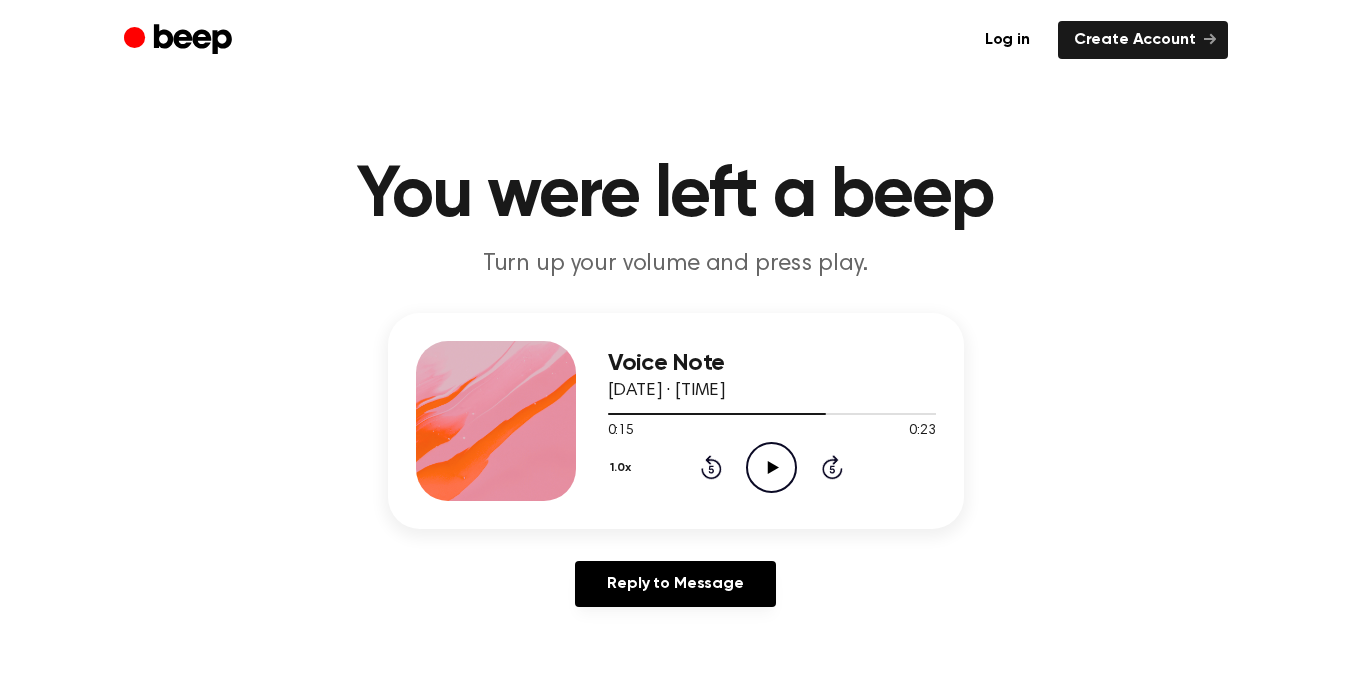 click on "Rewind 5 seconds" 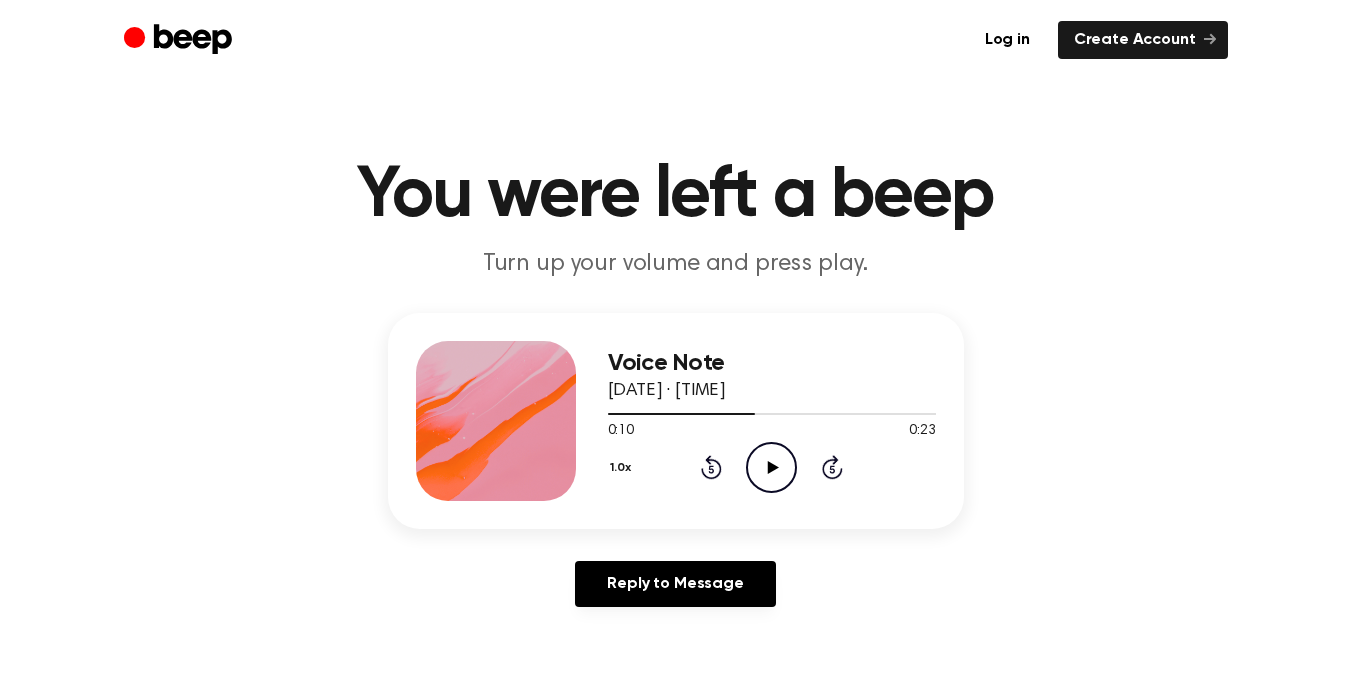 click on "Play Audio" 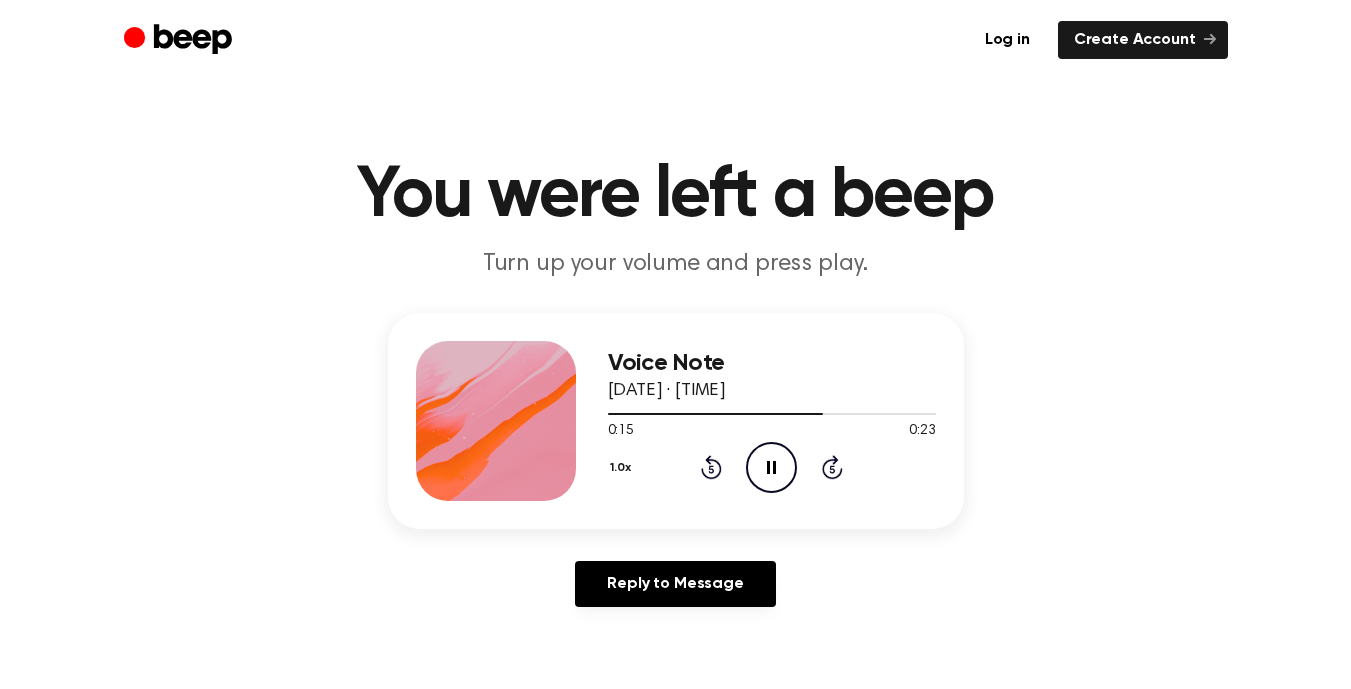 click 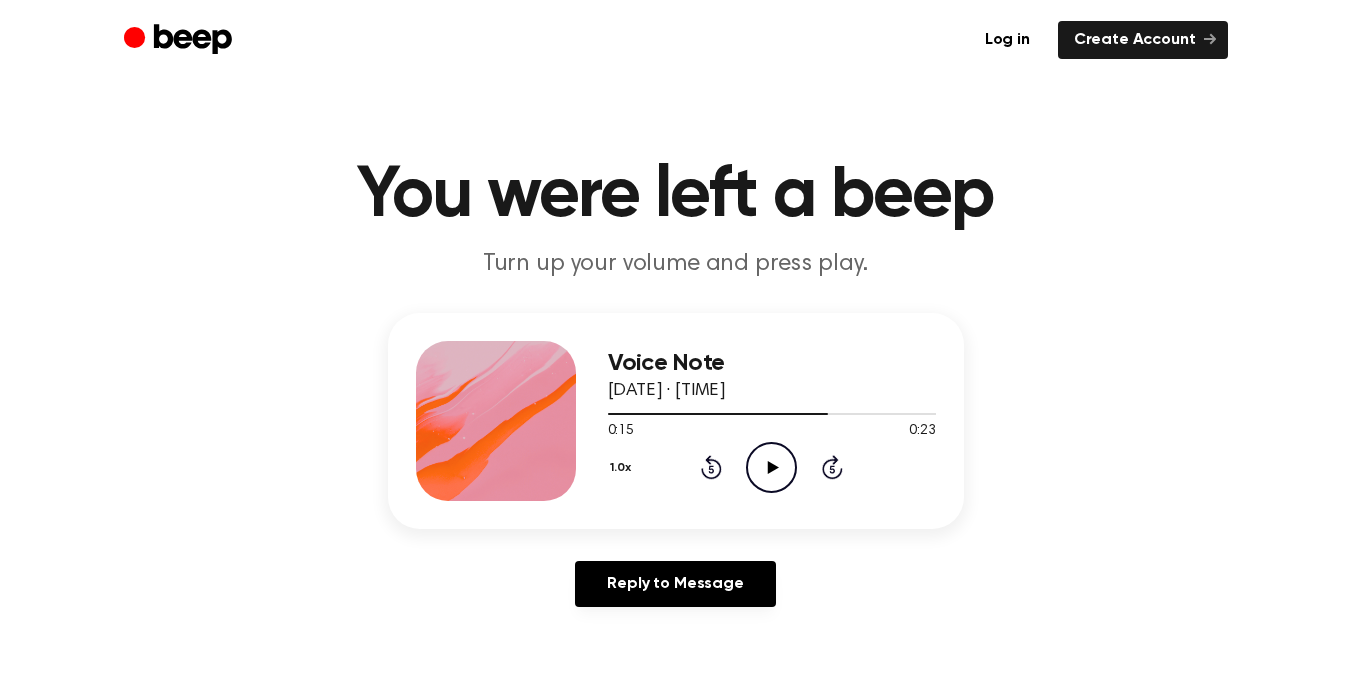 click on "Rewind 5 seconds" 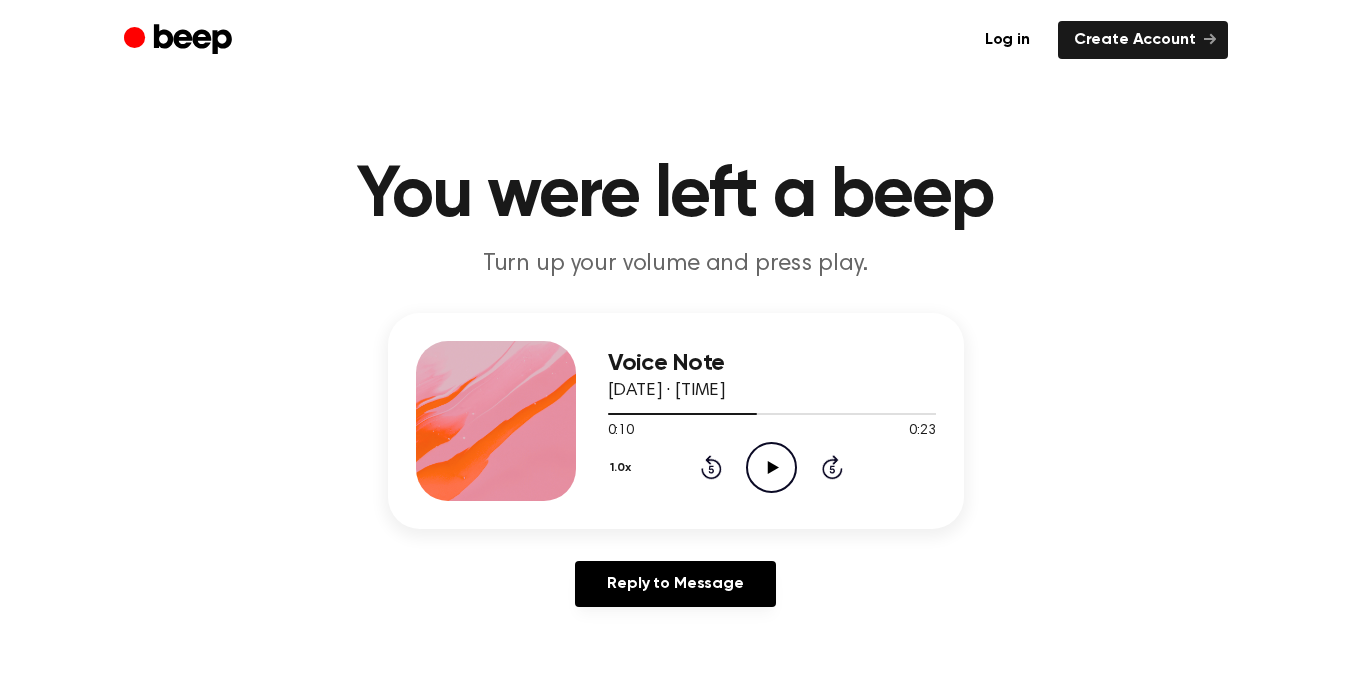 click on "Play Audio" 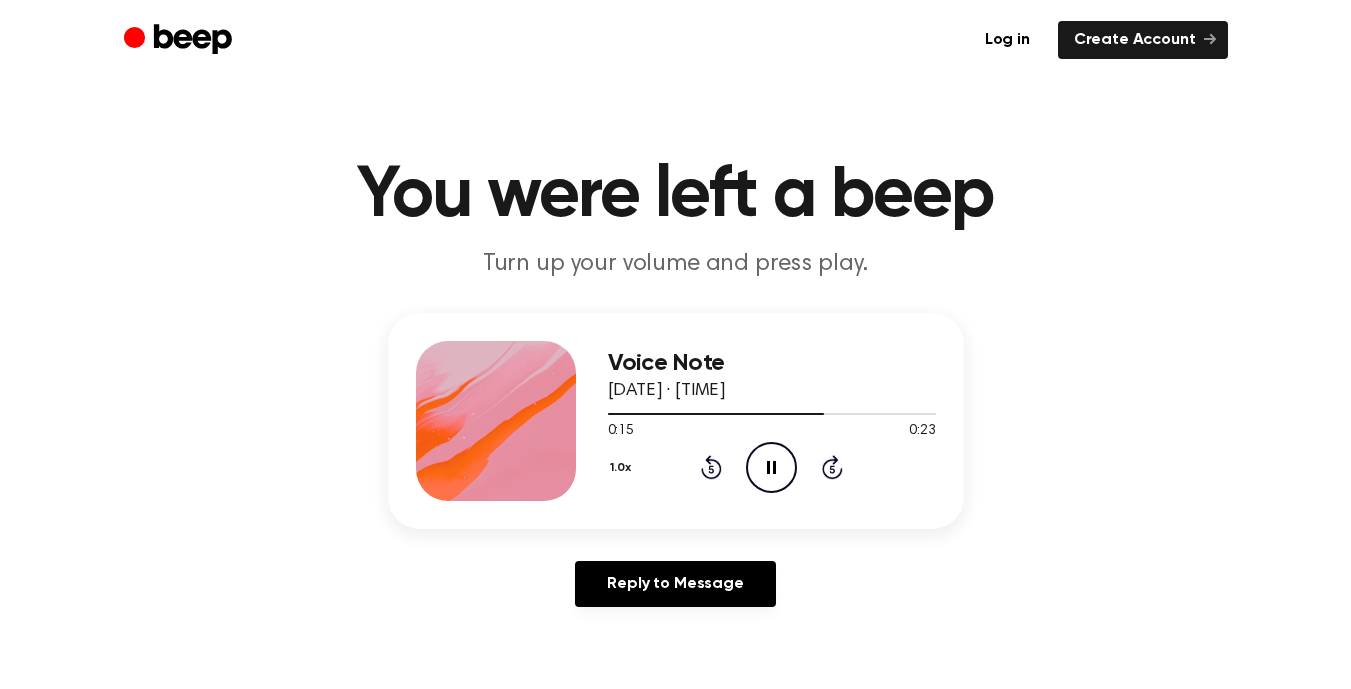 click on "Pause Audio" 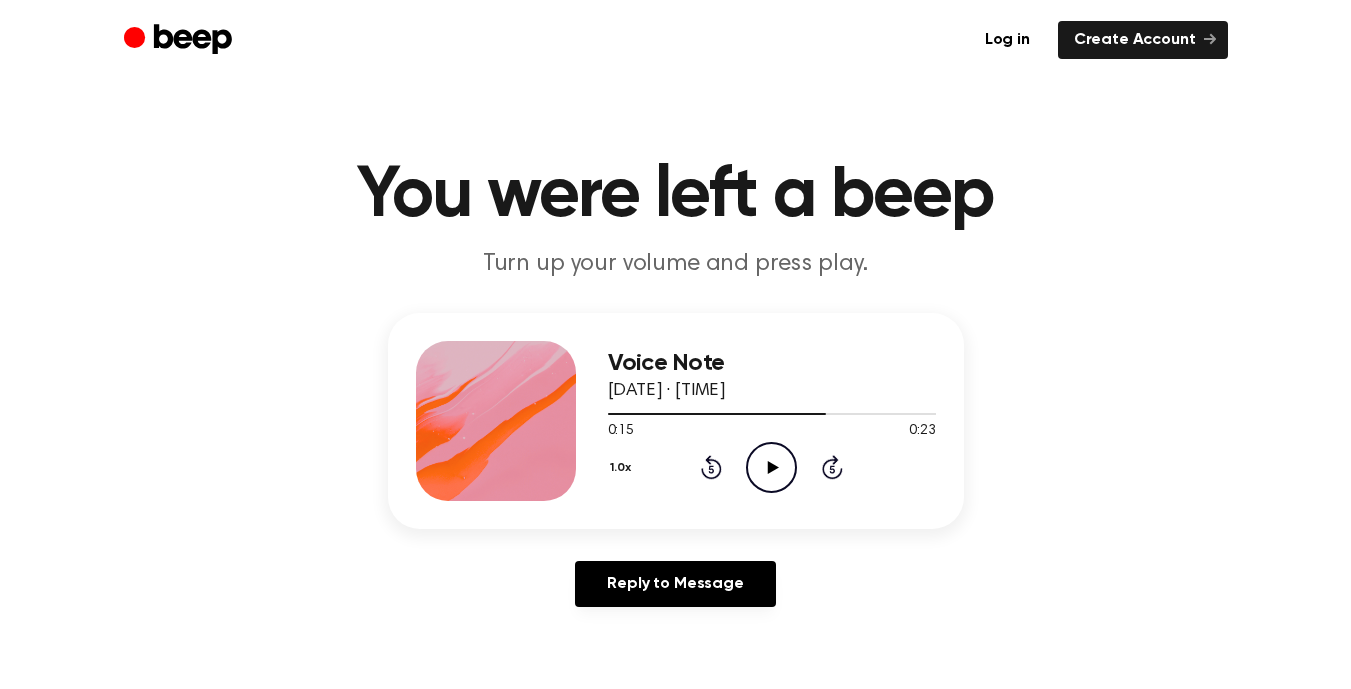 click on "Rewind 5 seconds" 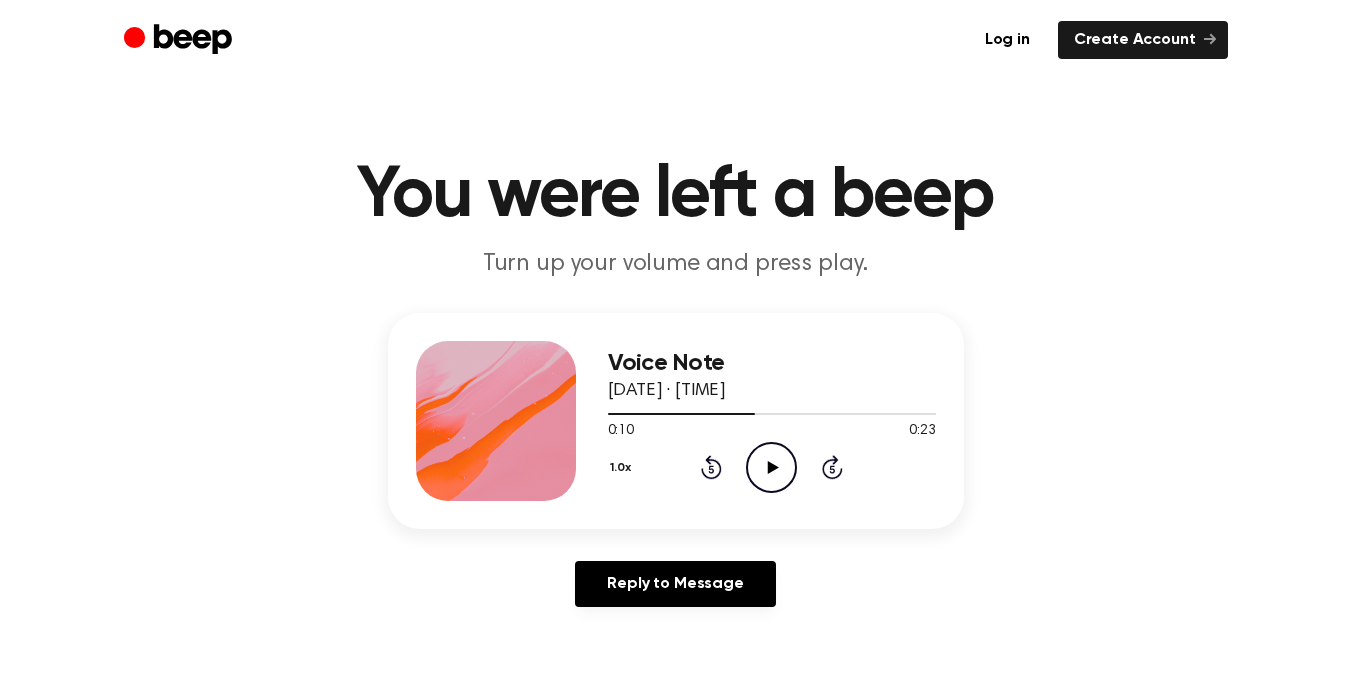click on "Play Audio" 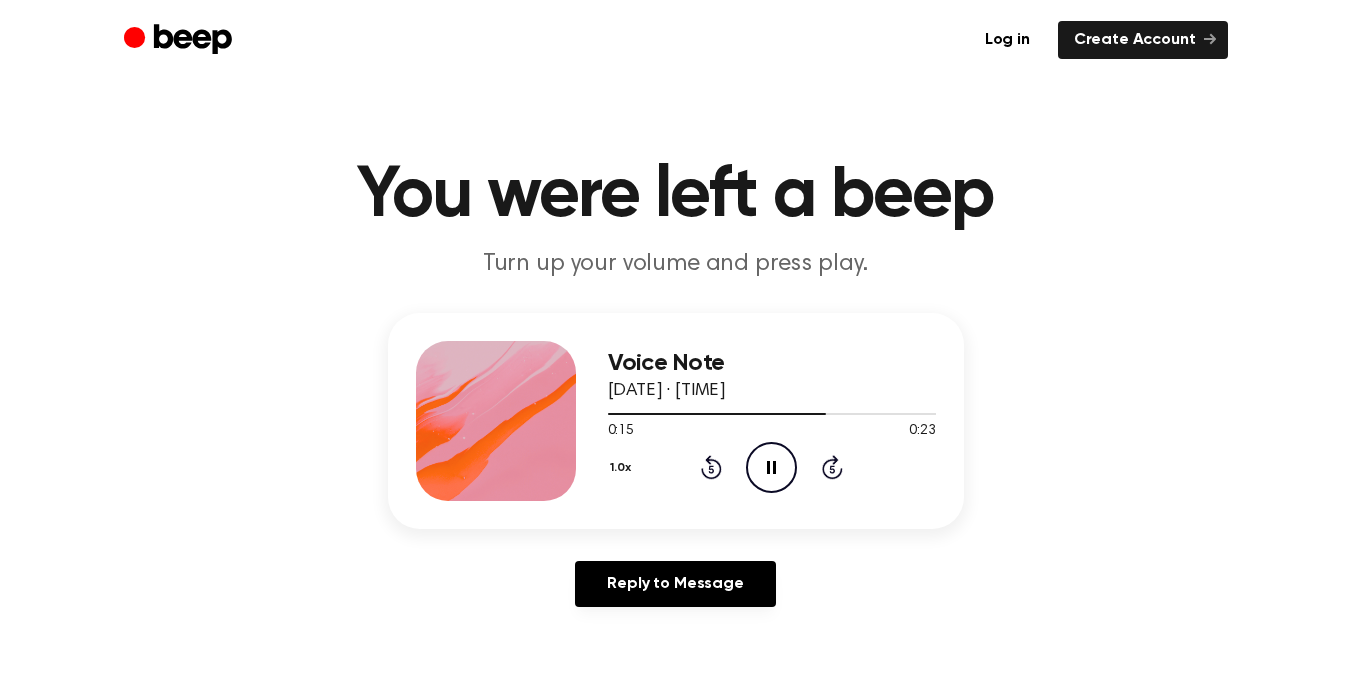 click 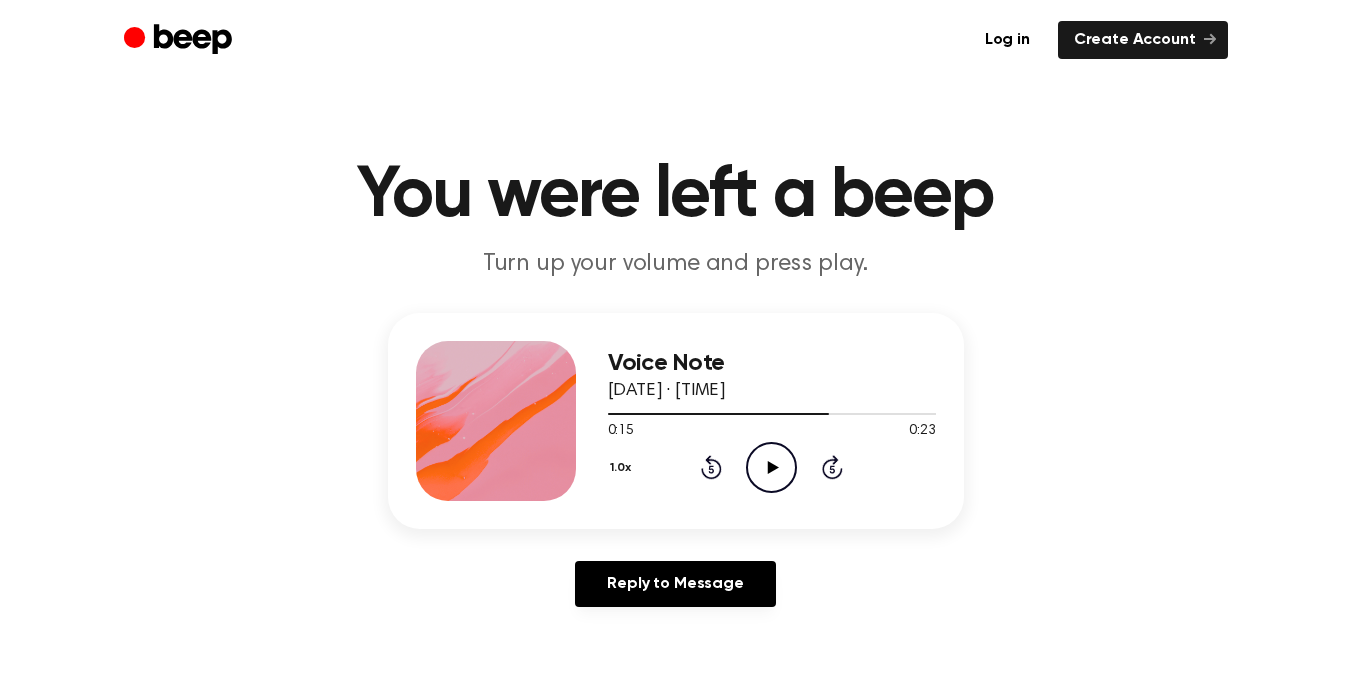 click on "Rewind 5 seconds" 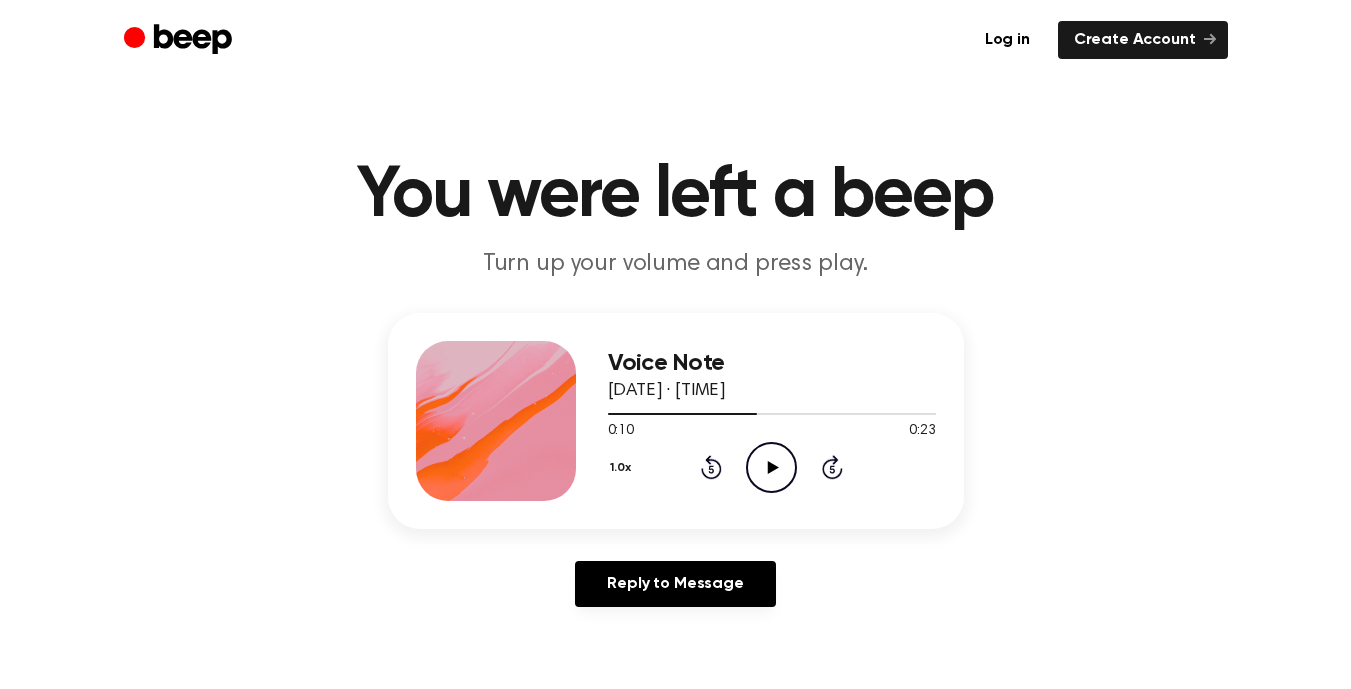 click on "Play Audio" 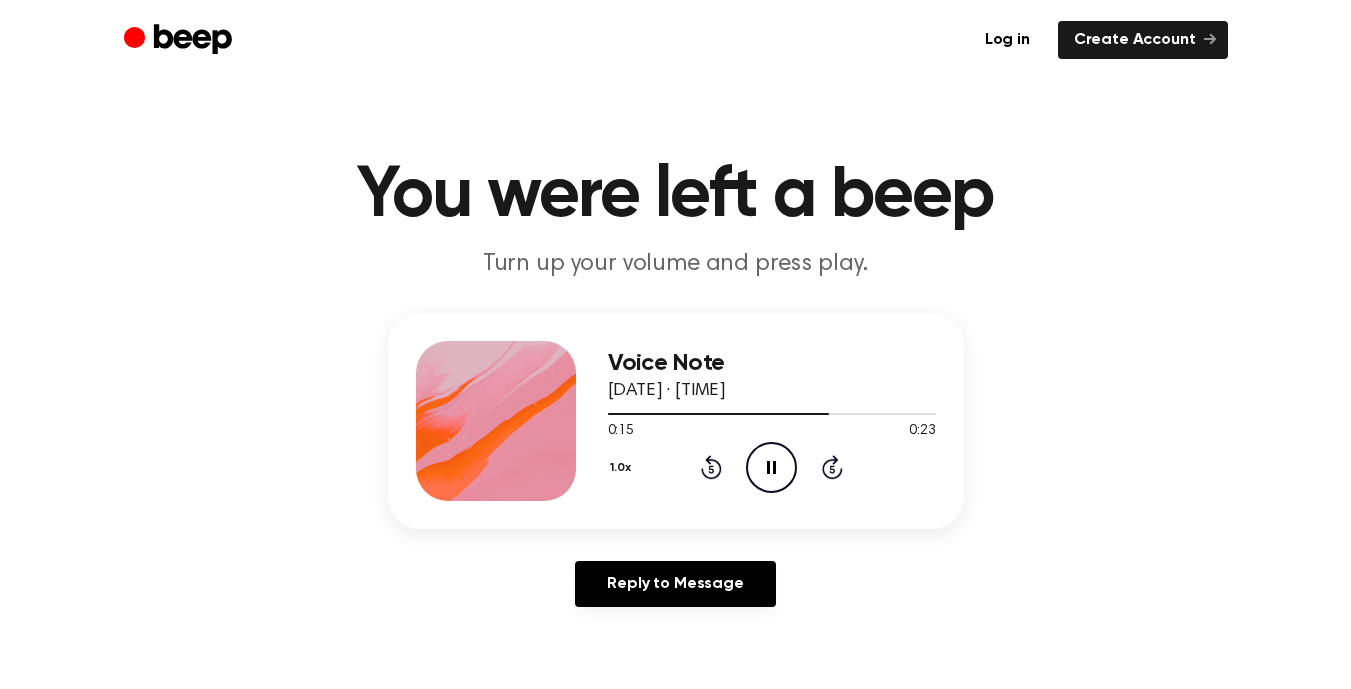 click on "Pause Audio" 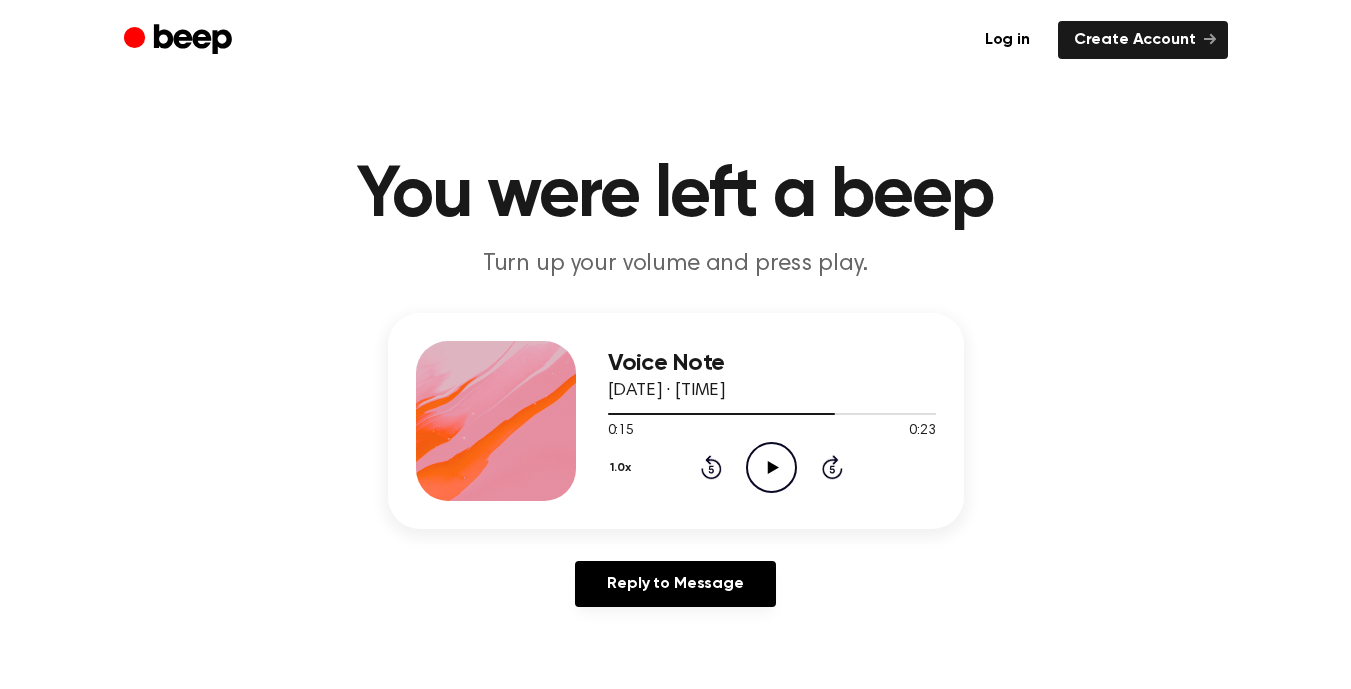 click 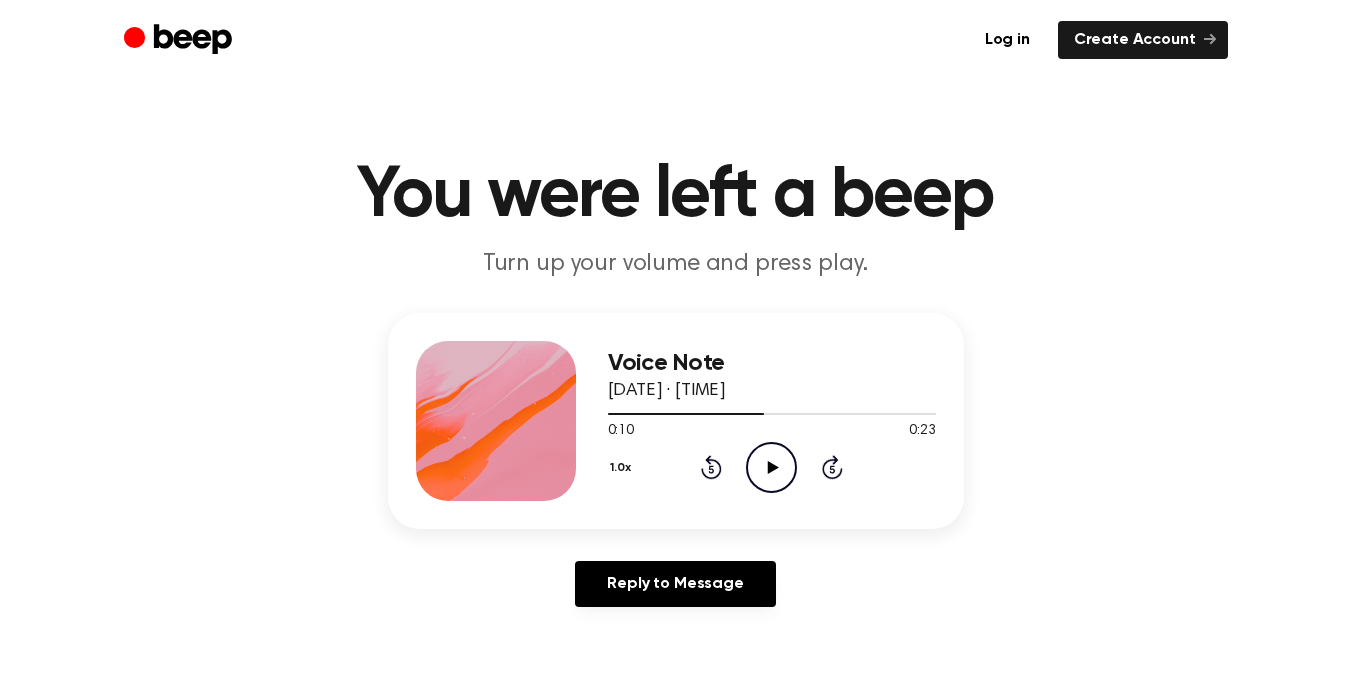 click on "Play Audio" 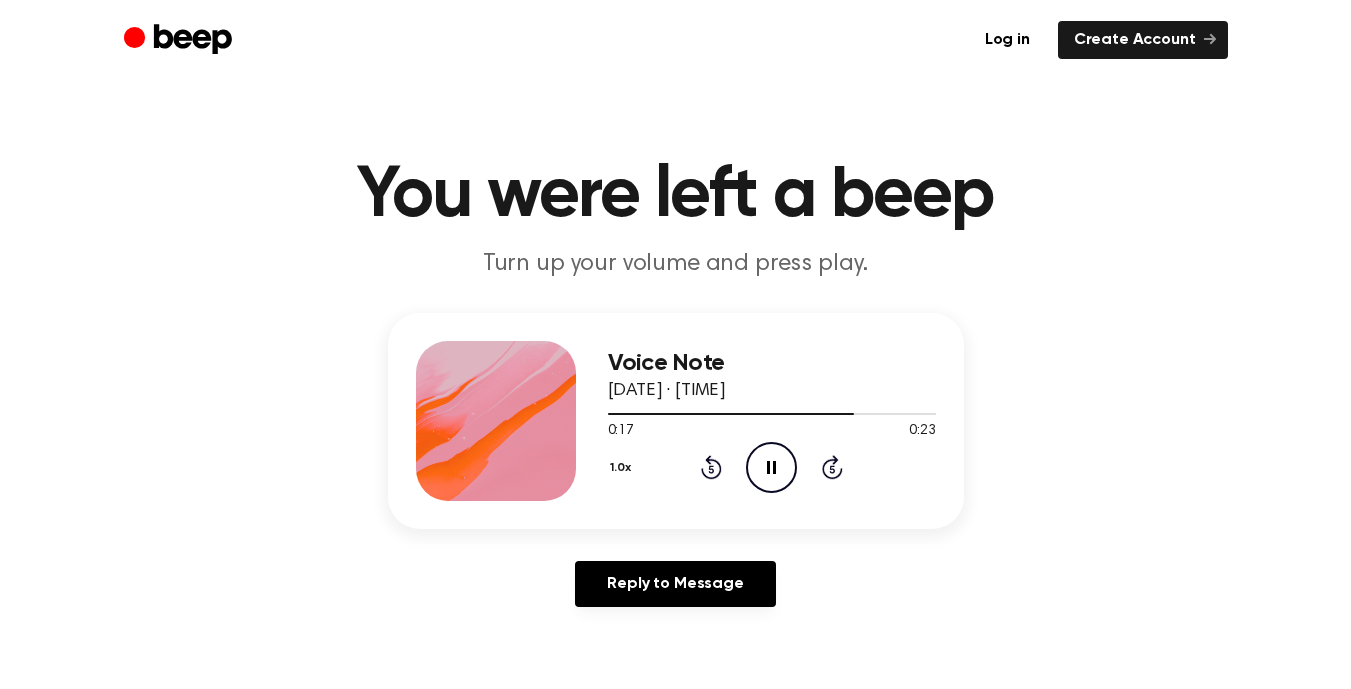 click on "Rewind 5 seconds" 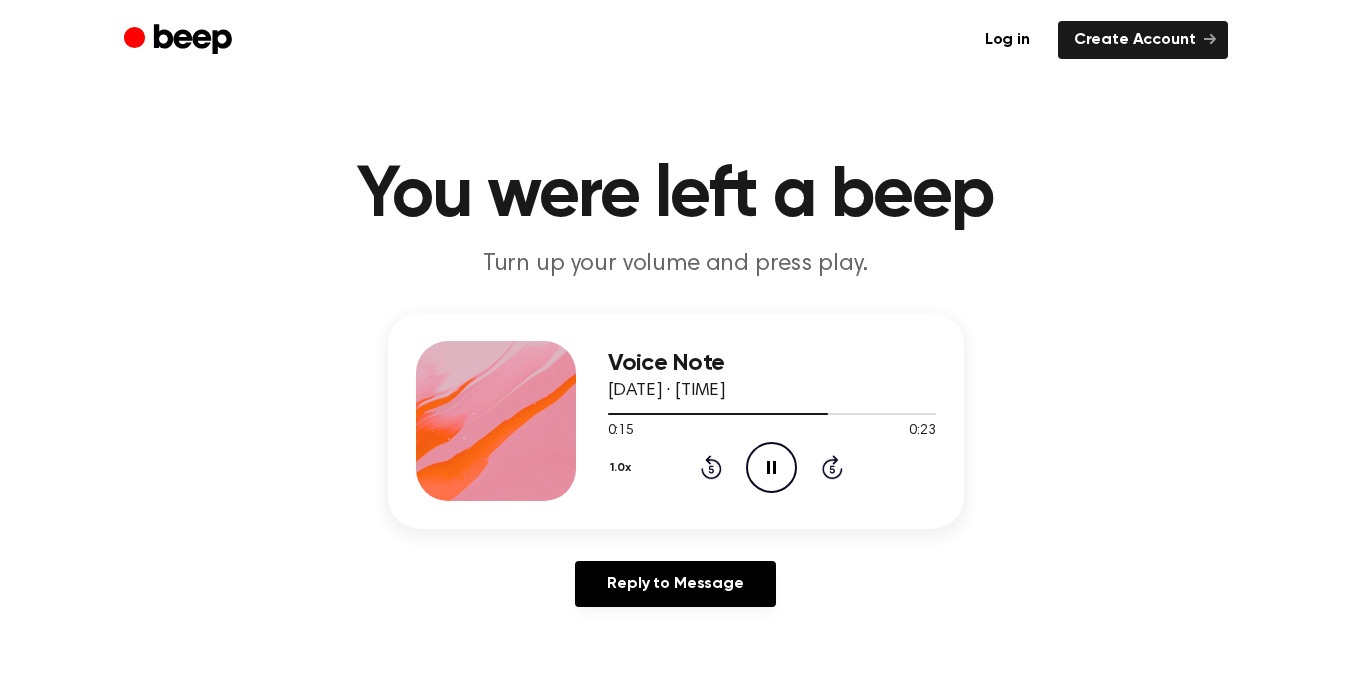click 